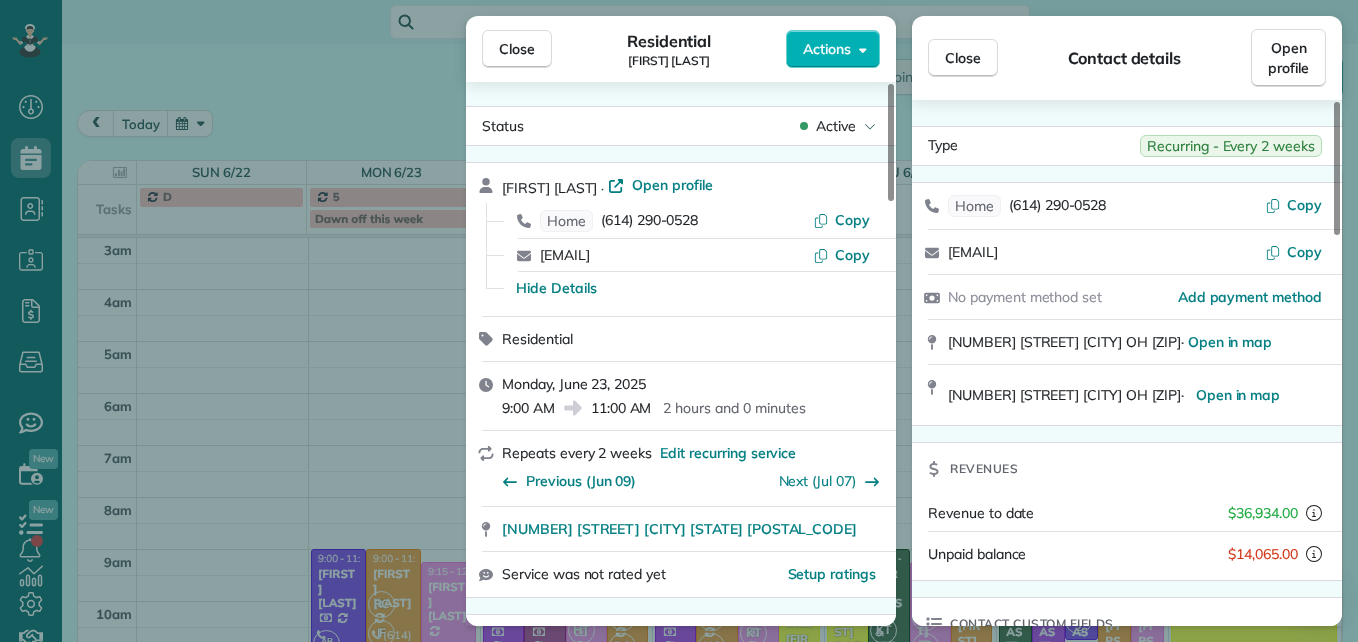 scroll, scrollTop: 0, scrollLeft: 0, axis: both 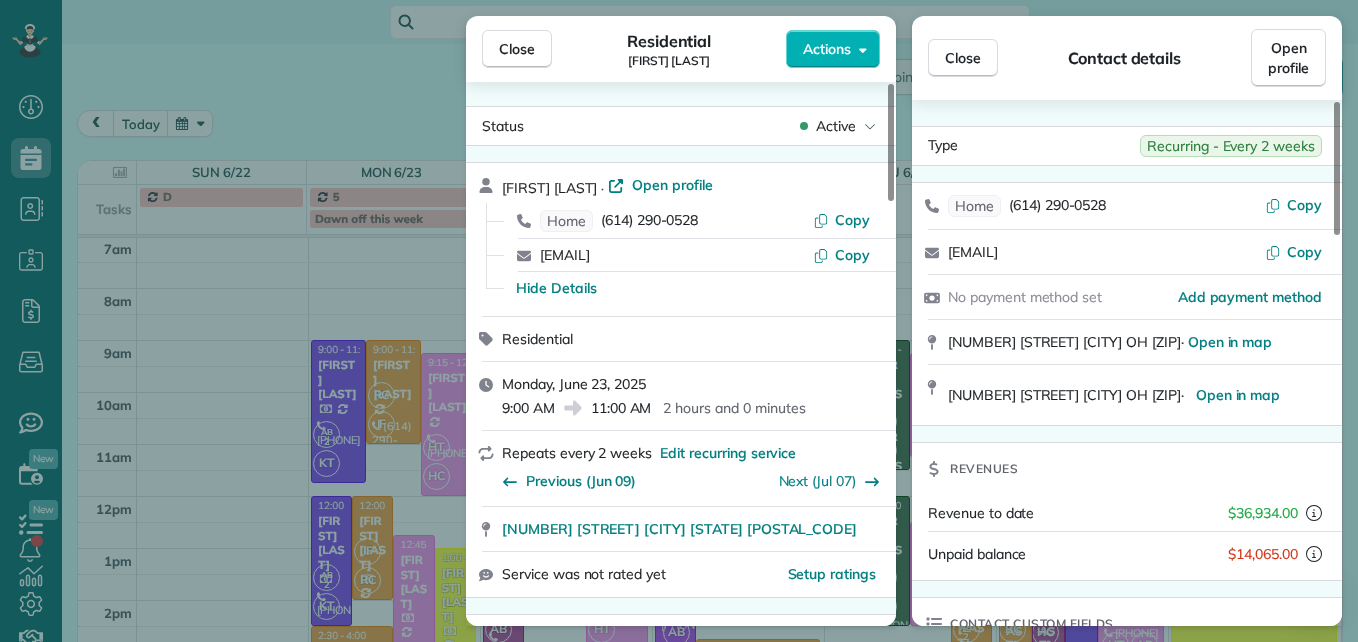 click on "Close" at bounding box center (517, 49) 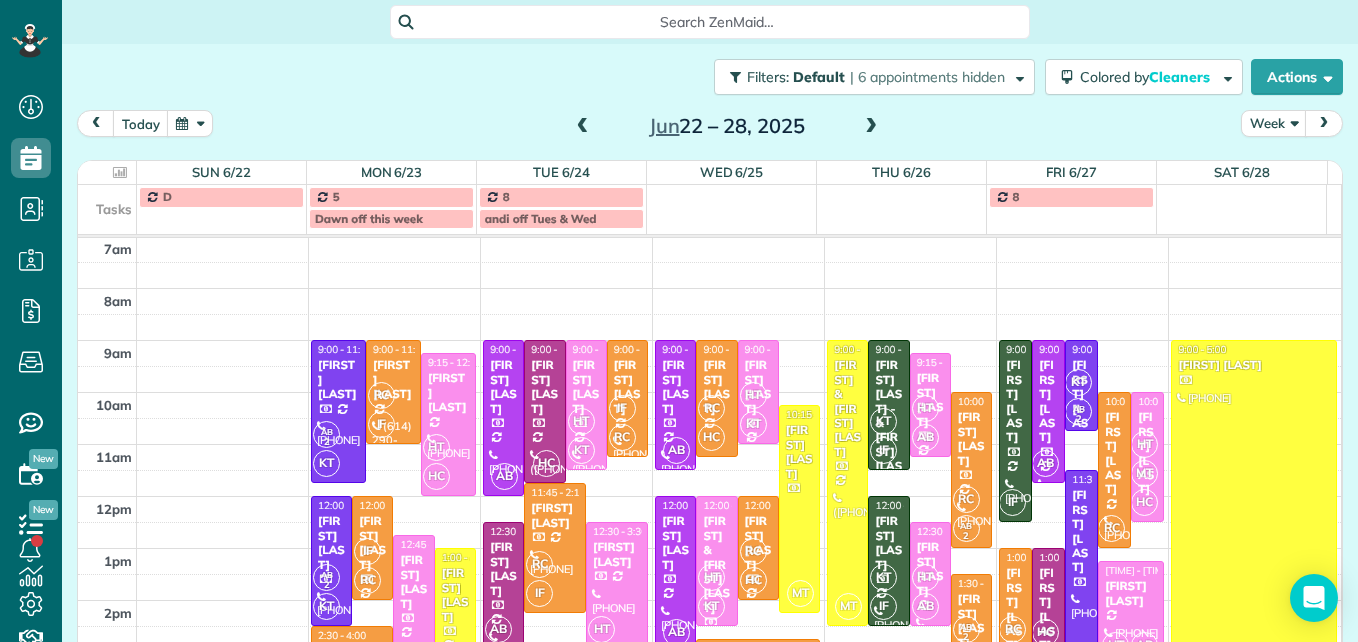 click at bounding box center (871, 127) 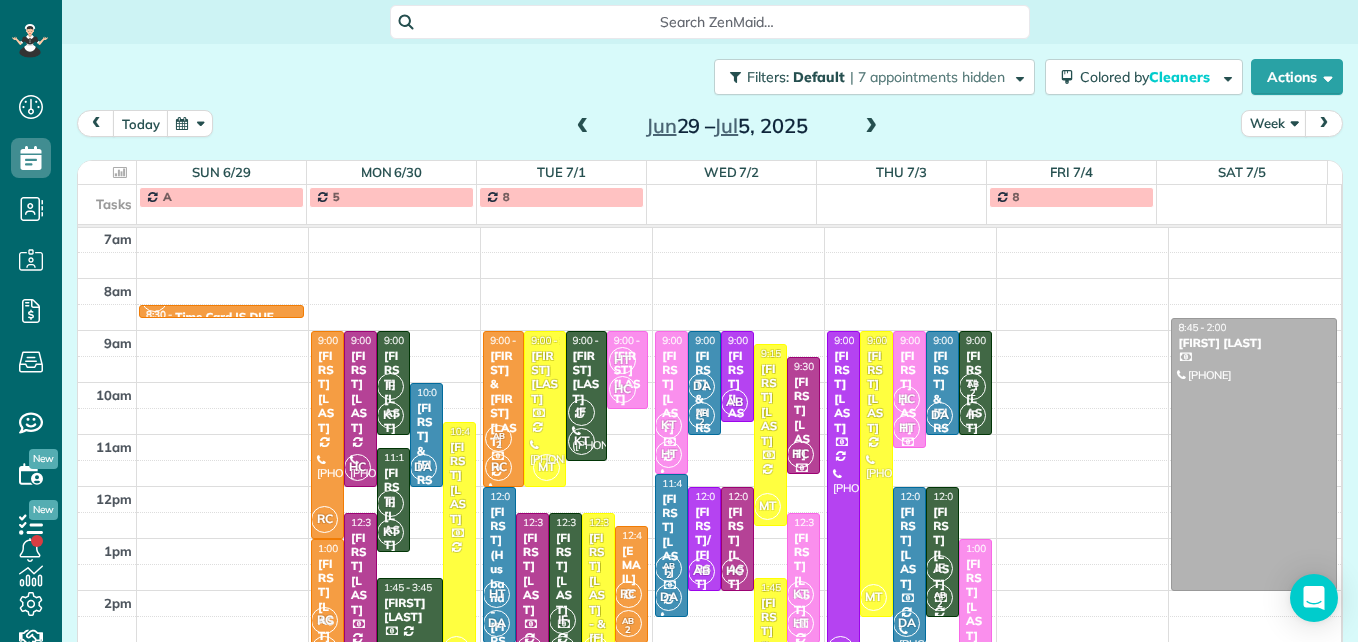 click at bounding box center [871, 127] 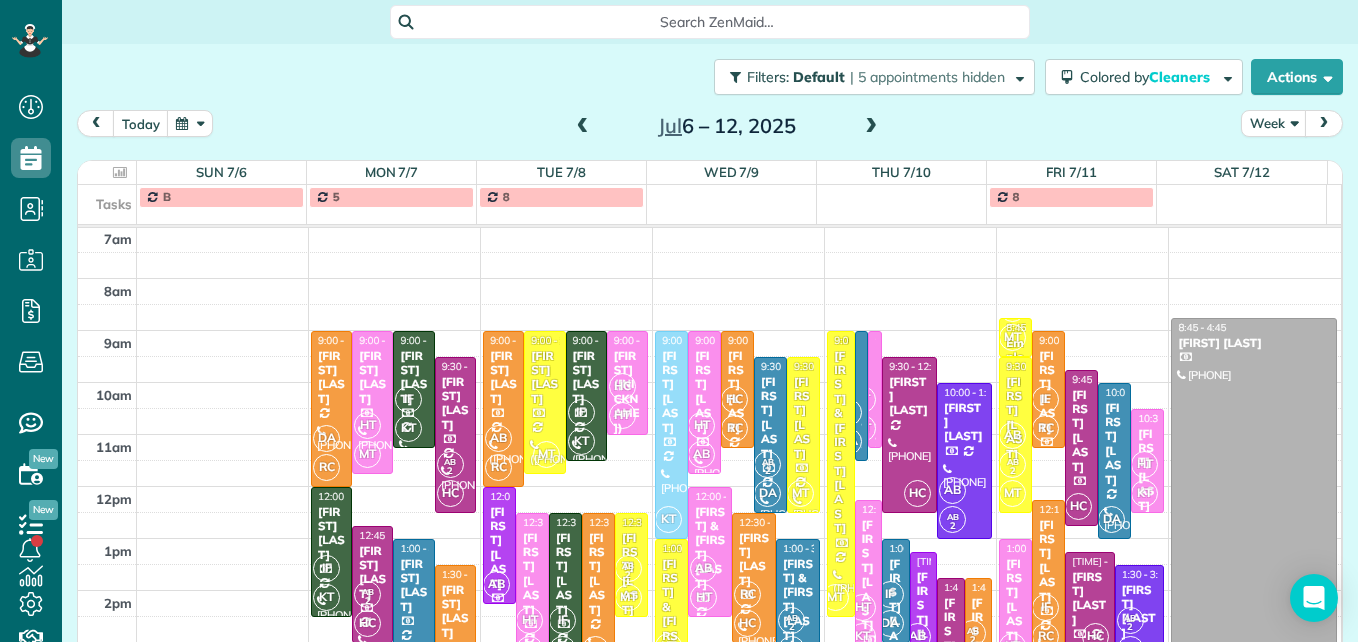 click at bounding box center (871, 127) 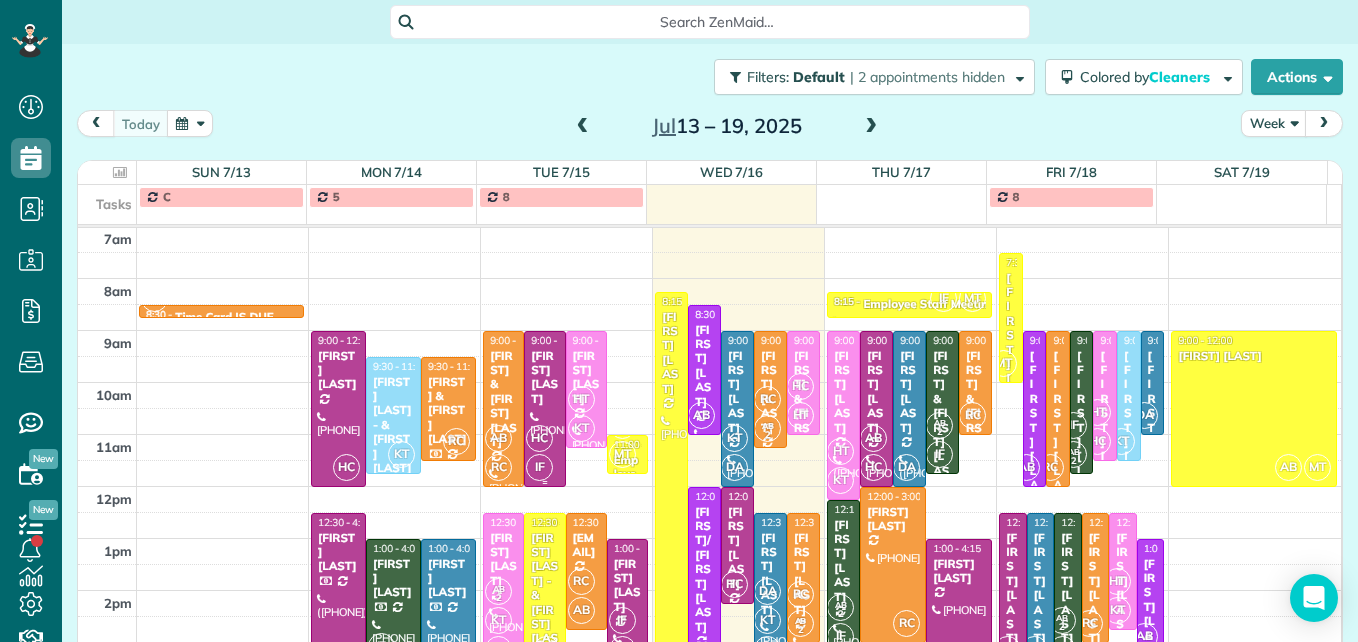 click on "[FIRST] [LAST]" at bounding box center [544, 378] 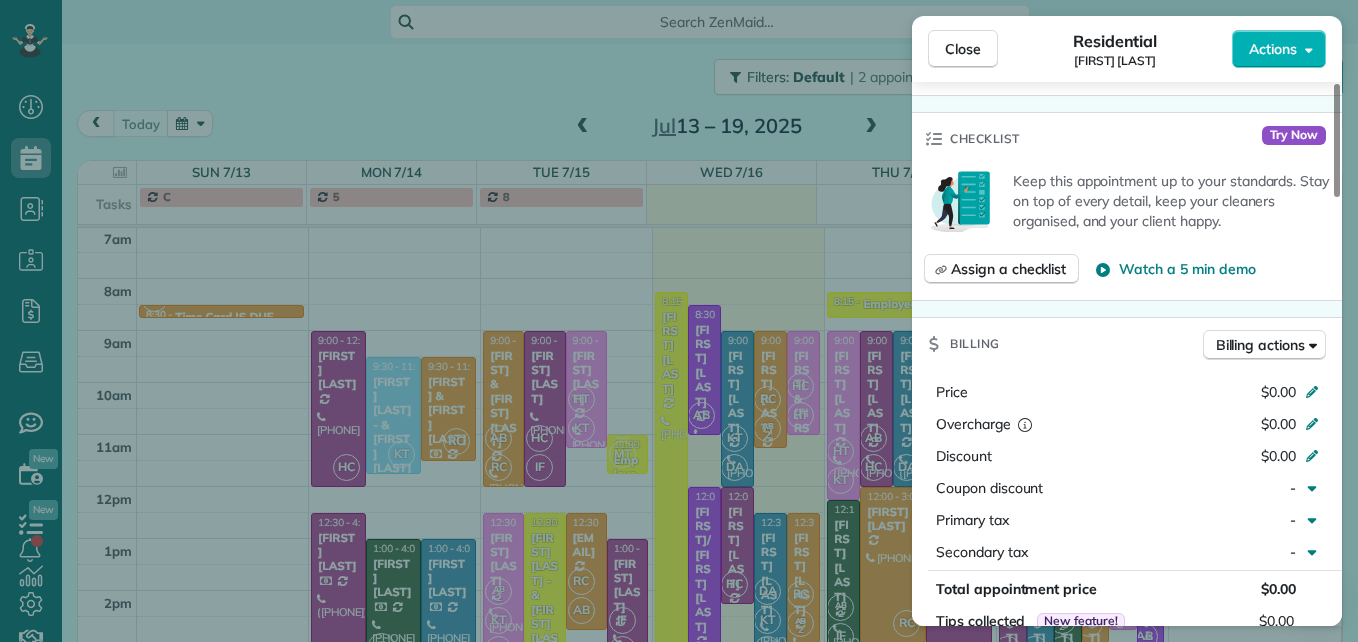 scroll, scrollTop: 700, scrollLeft: 0, axis: vertical 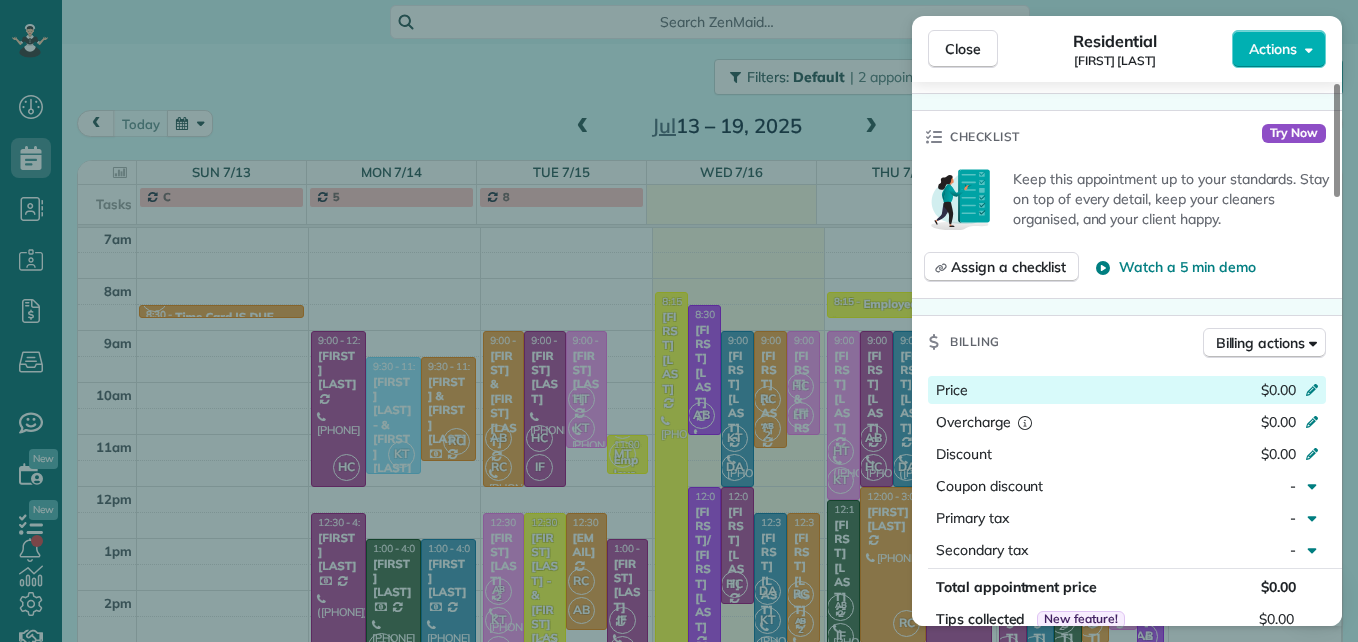 click 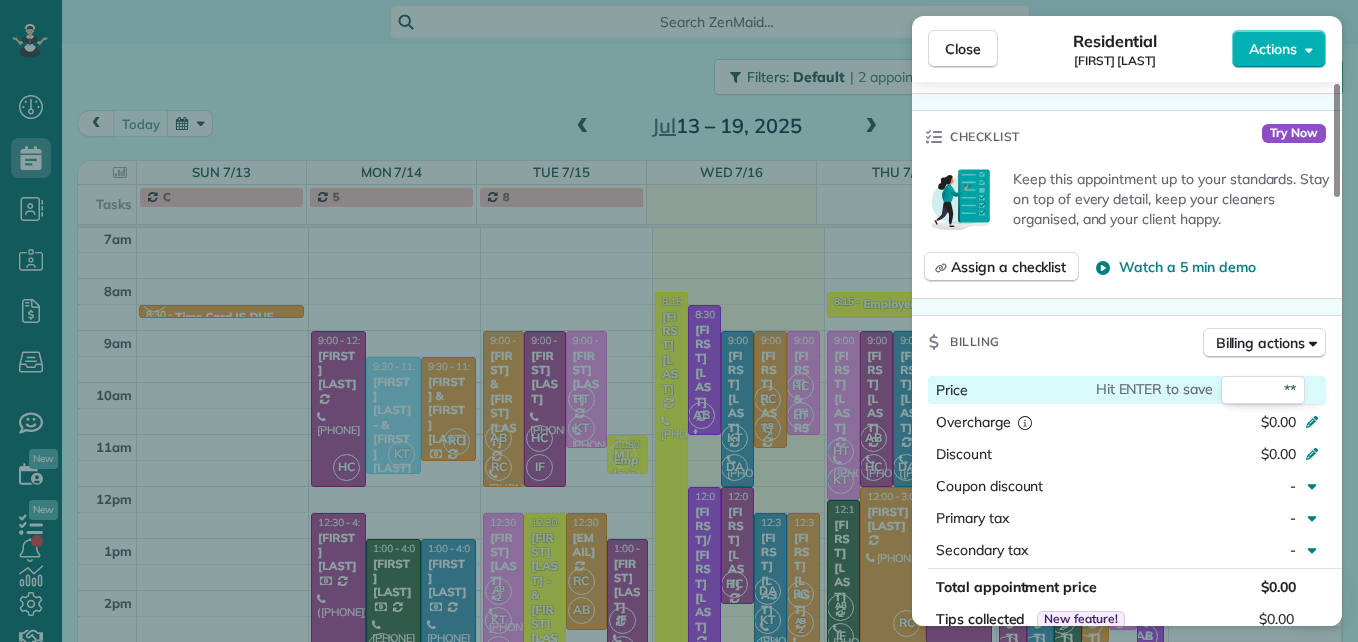type on "***" 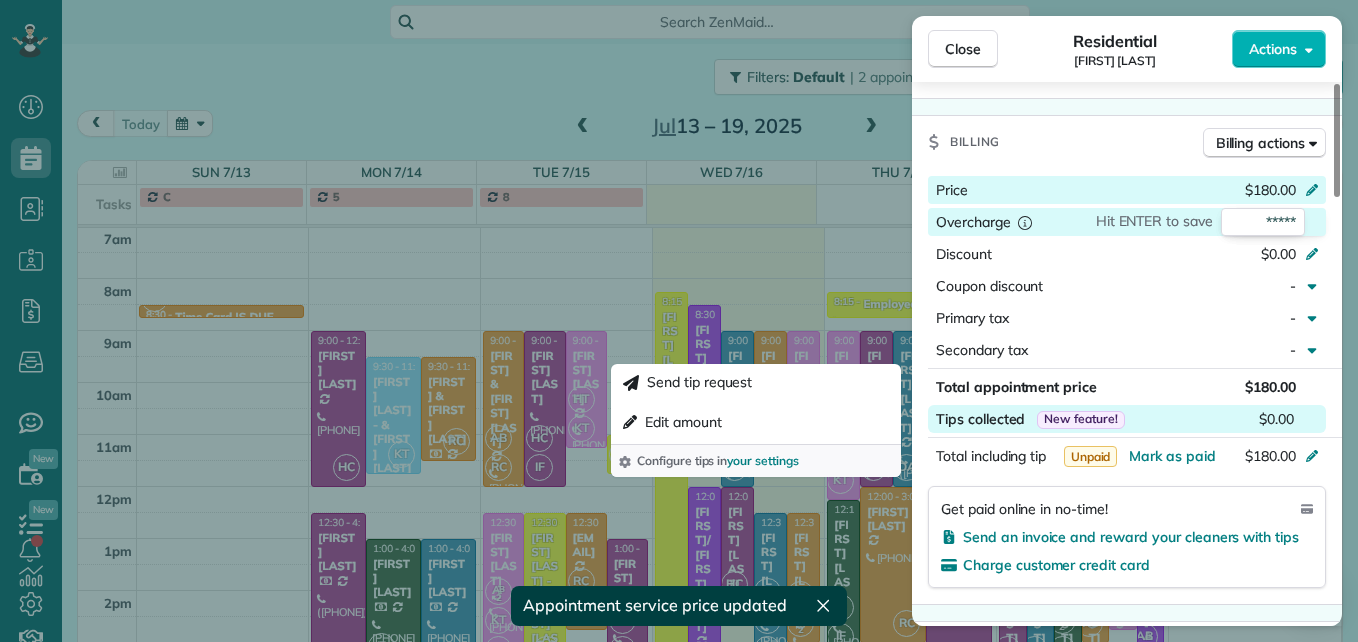 scroll, scrollTop: 1100, scrollLeft: 0, axis: vertical 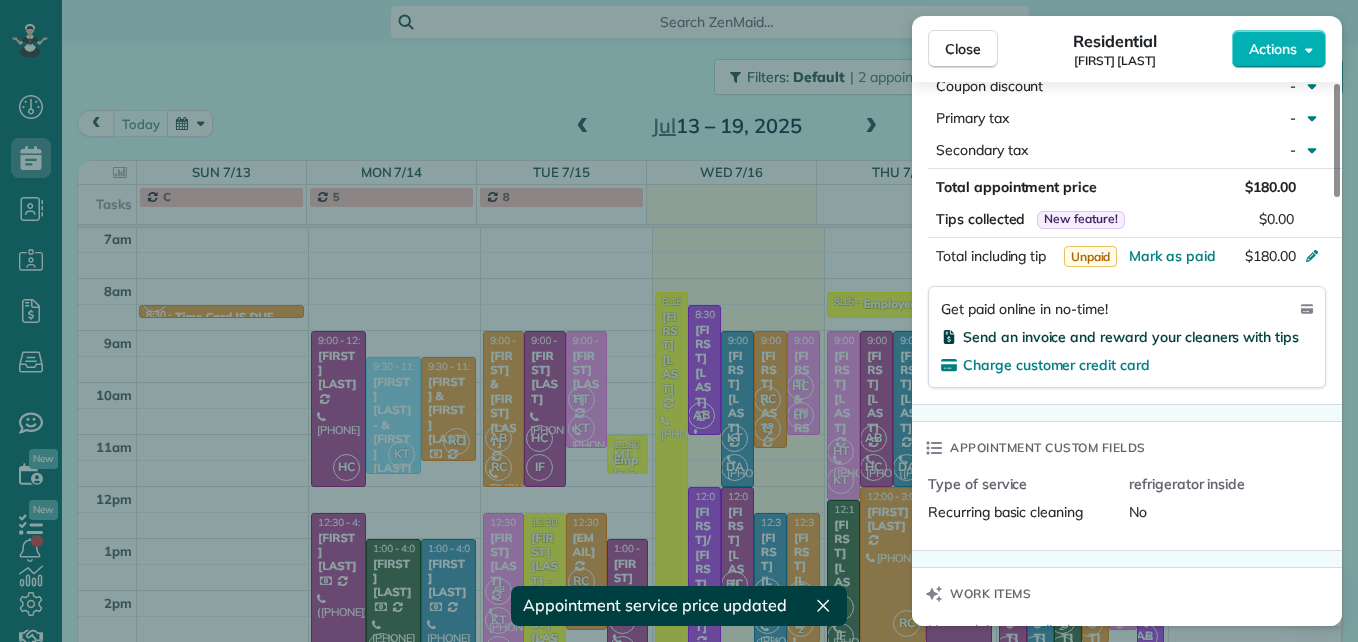 click on "Send an invoice and reward your cleaners with tips" at bounding box center [1131, 337] 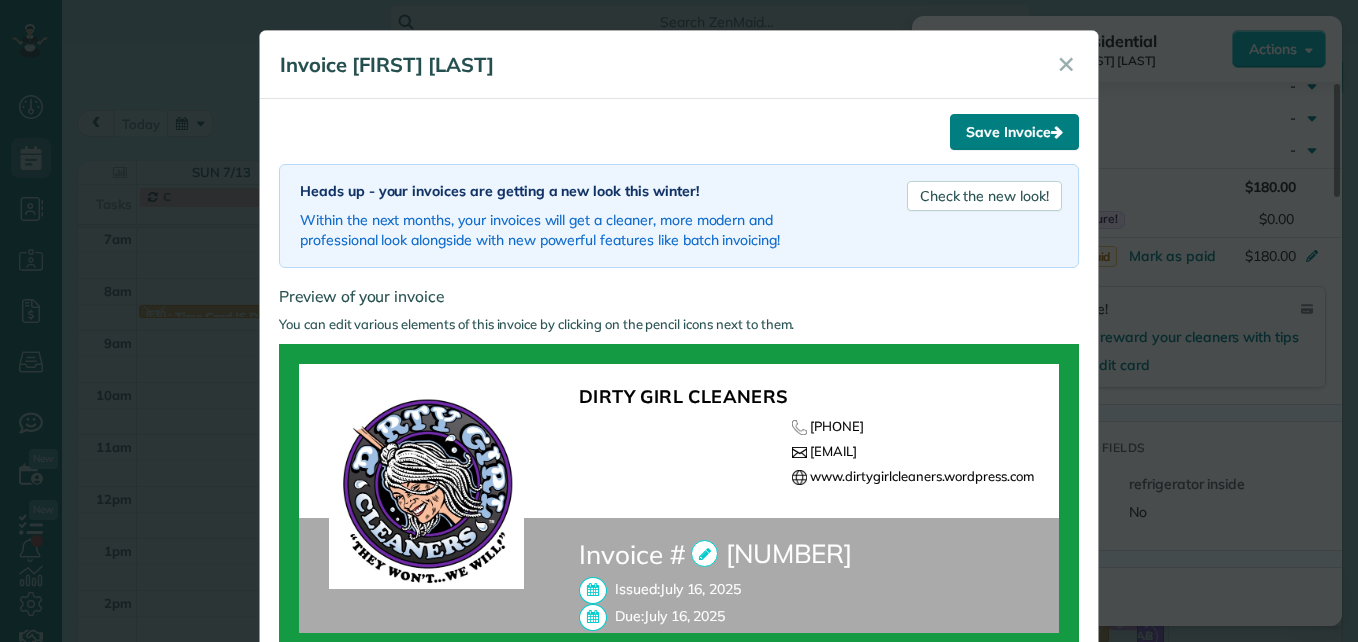 click on "Save Invoice" at bounding box center (1014, 132) 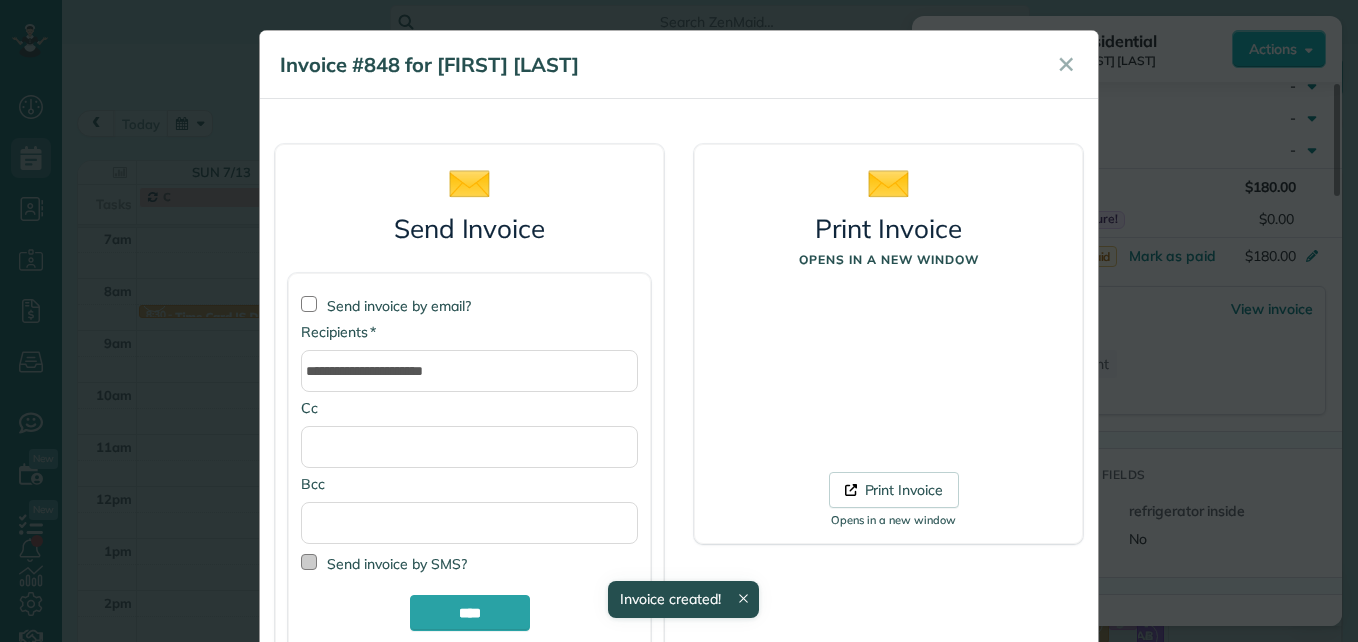click at bounding box center [309, 562] 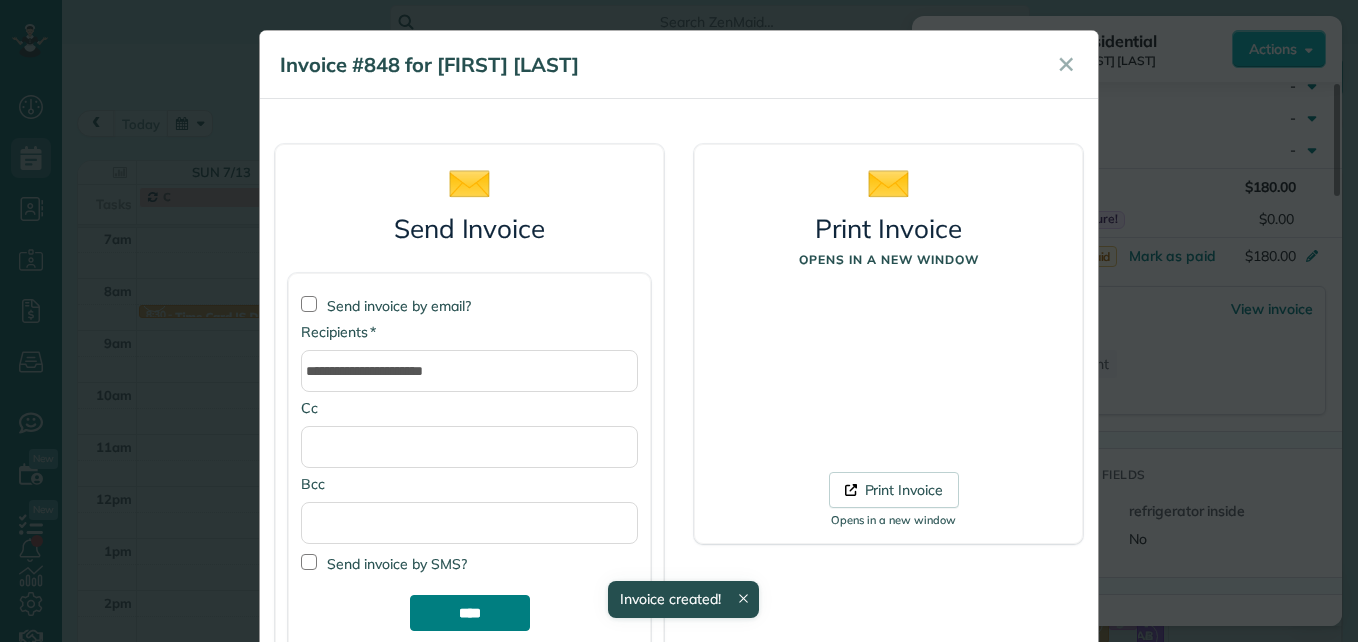 click on "****" at bounding box center (470, 613) 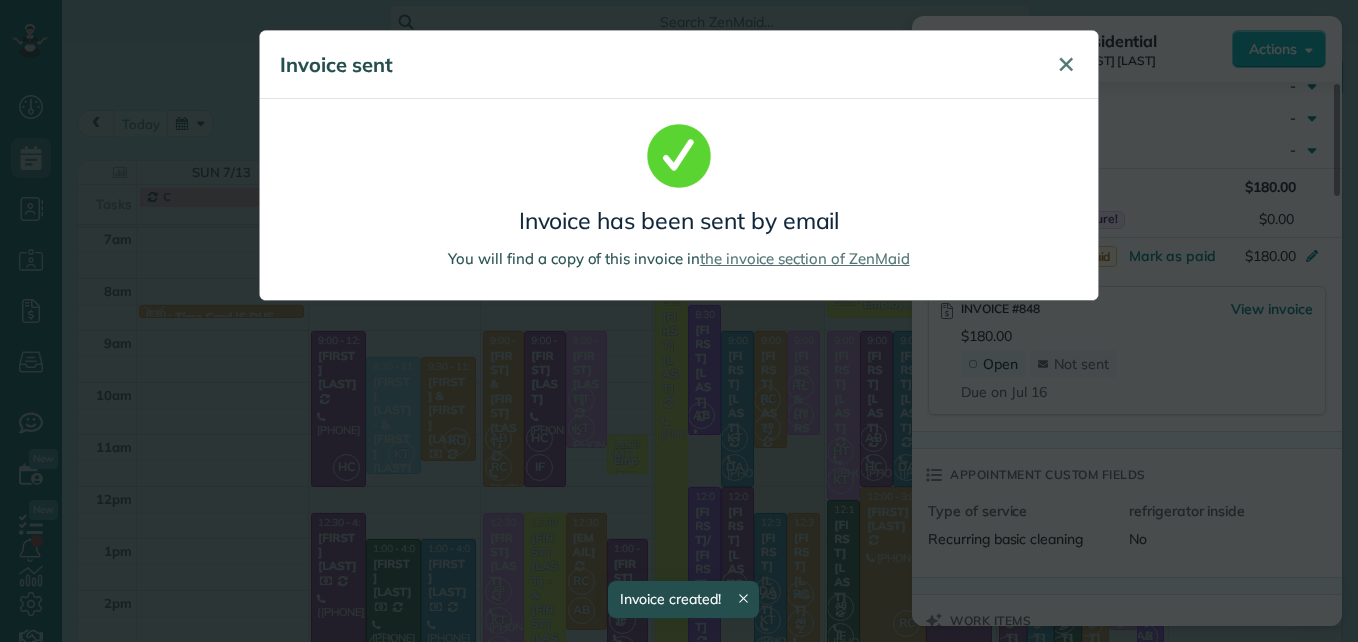 click on "✕" at bounding box center [1066, 65] 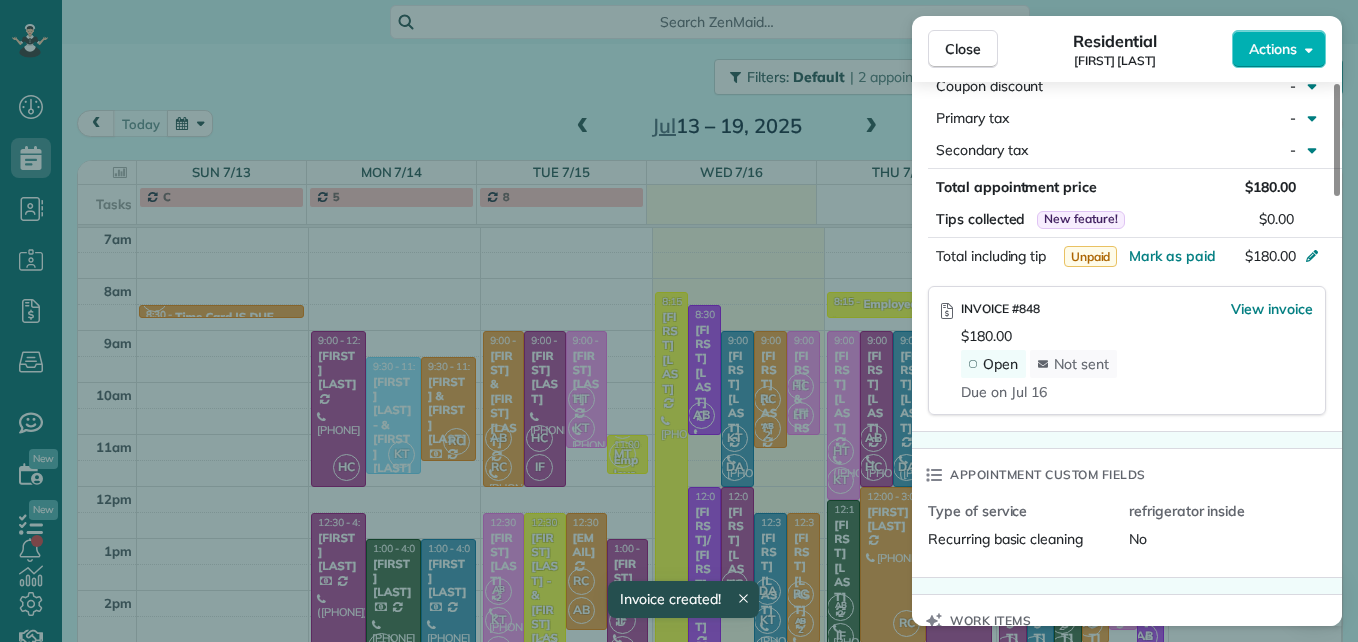 click on "Close" at bounding box center (963, 49) 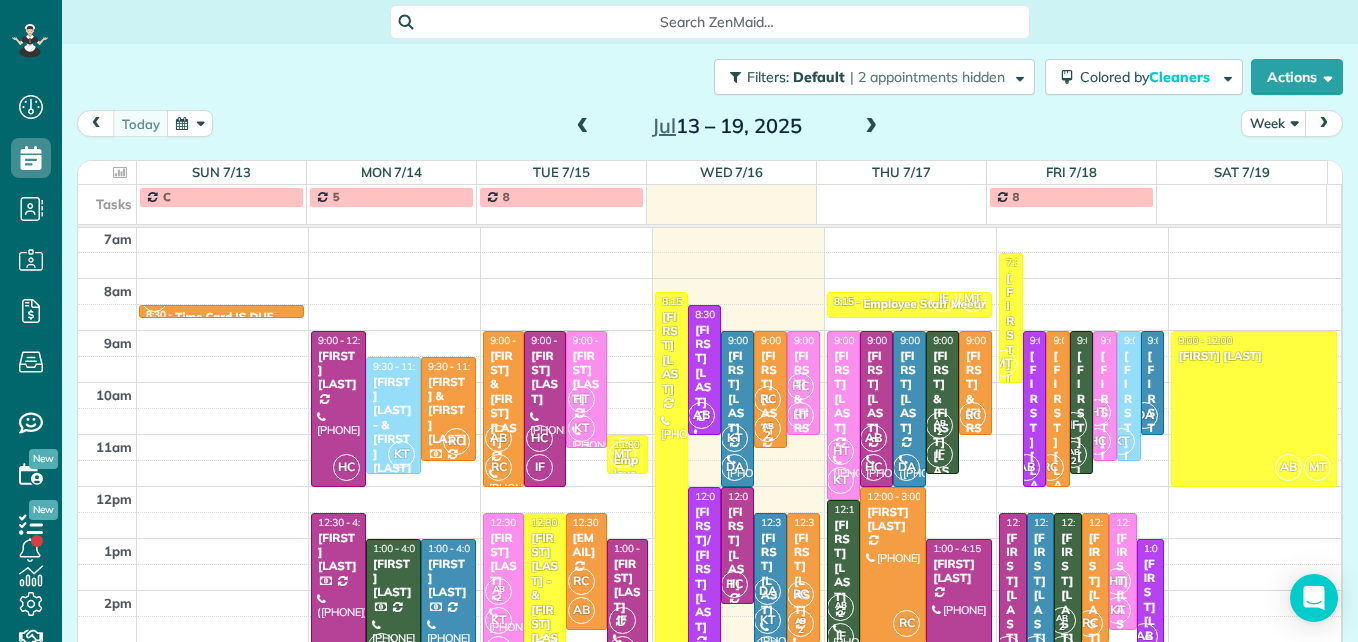 click on "[FIRST] [LAST]" at bounding box center (586, 378) 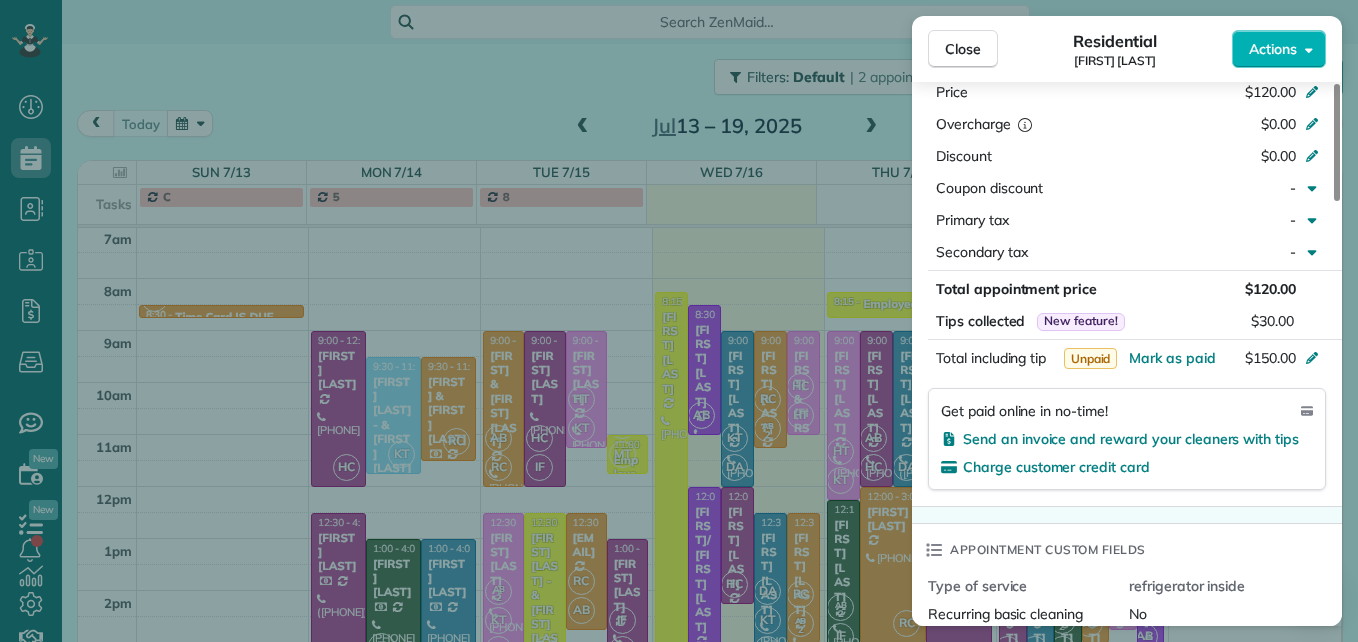 scroll, scrollTop: 1100, scrollLeft: 0, axis: vertical 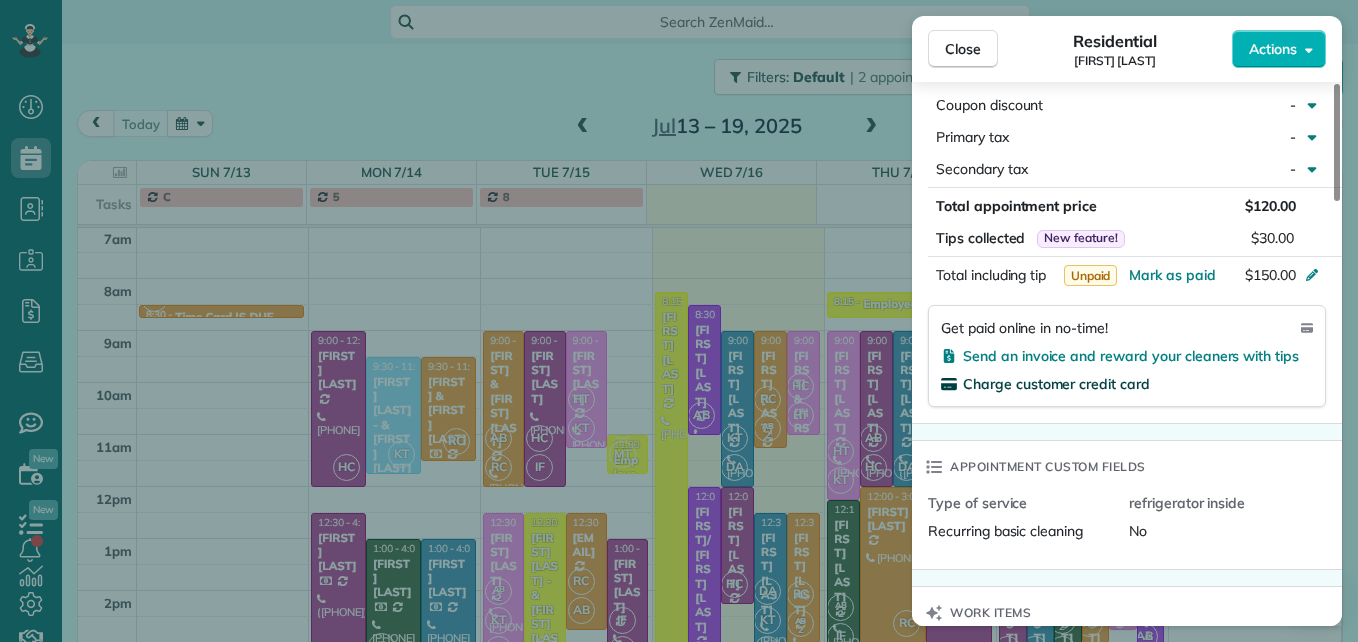 click on "Charge customer credit card" at bounding box center [1056, 384] 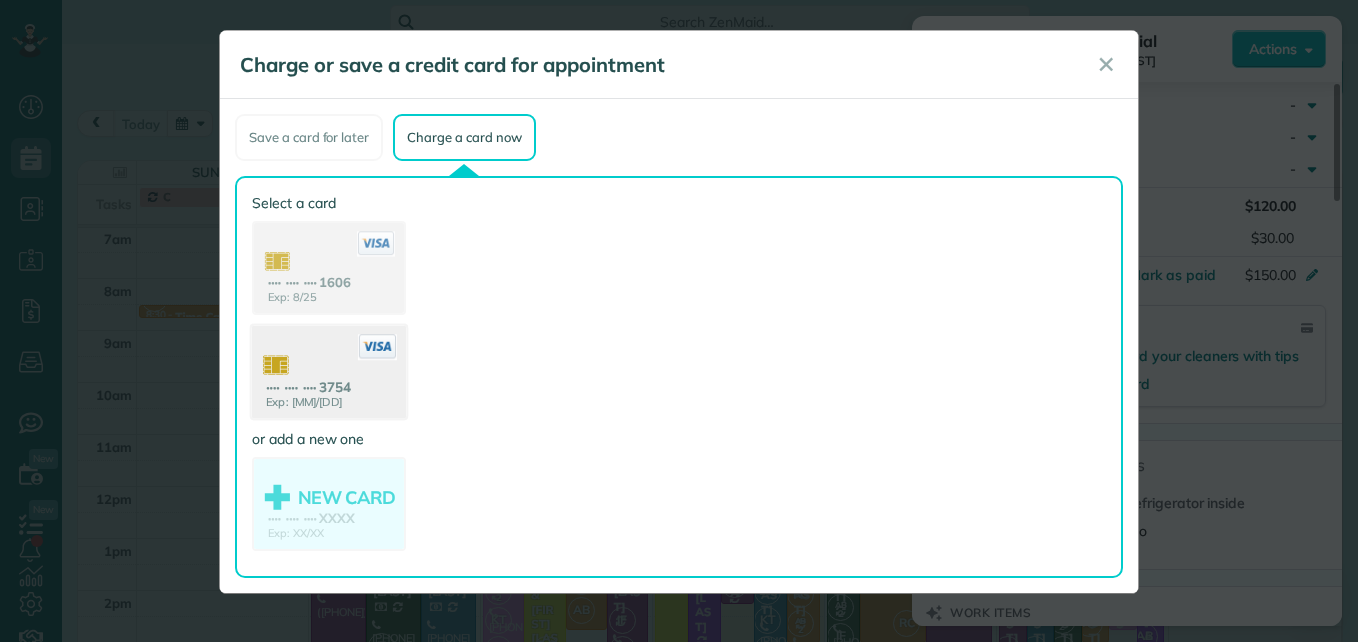 click 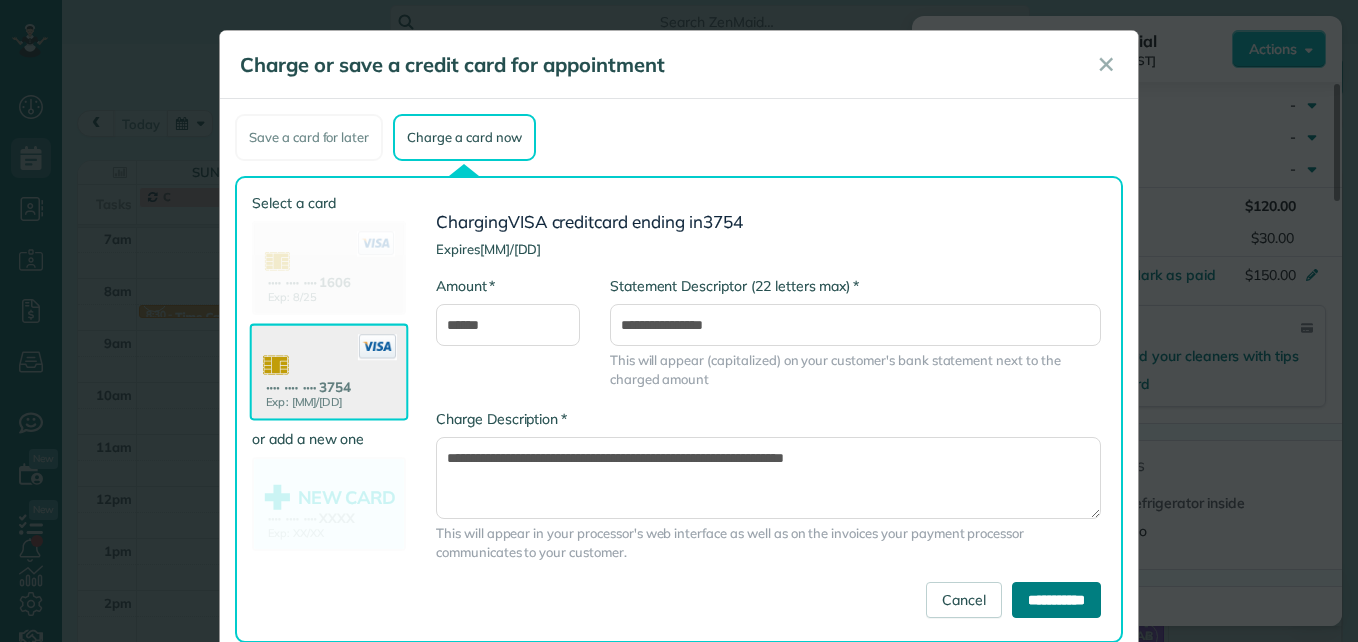 click on "**********" at bounding box center [1056, 600] 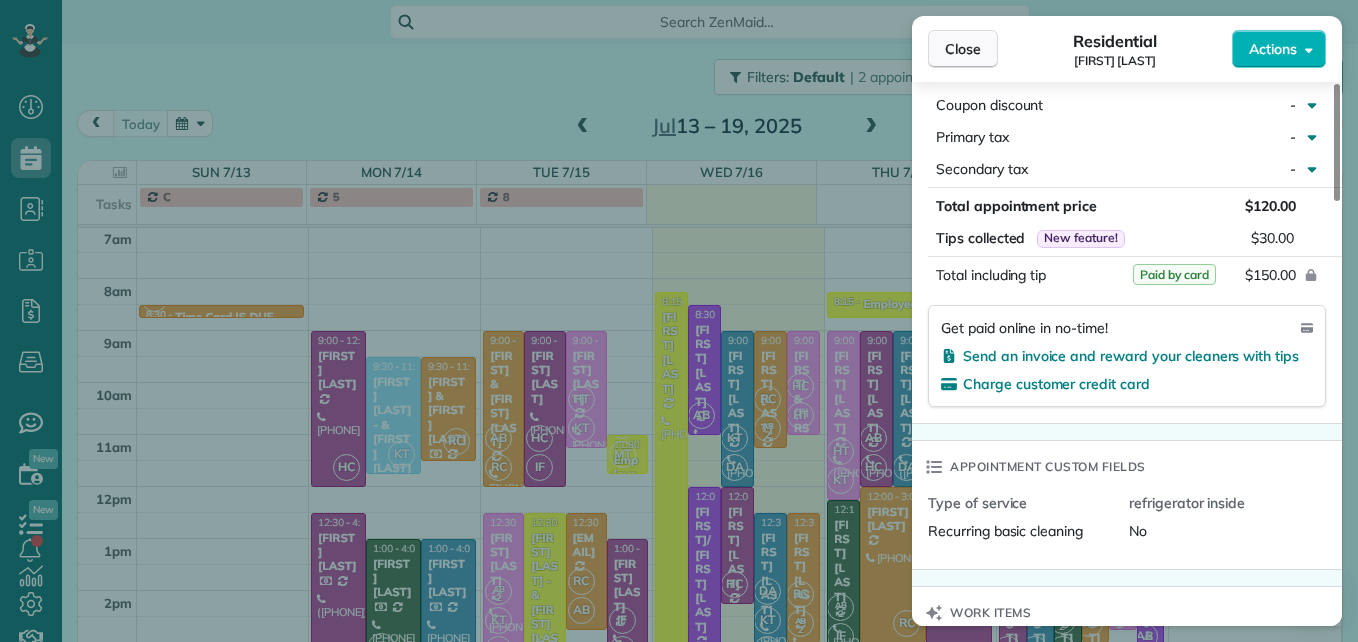 click on "Close" at bounding box center [963, 49] 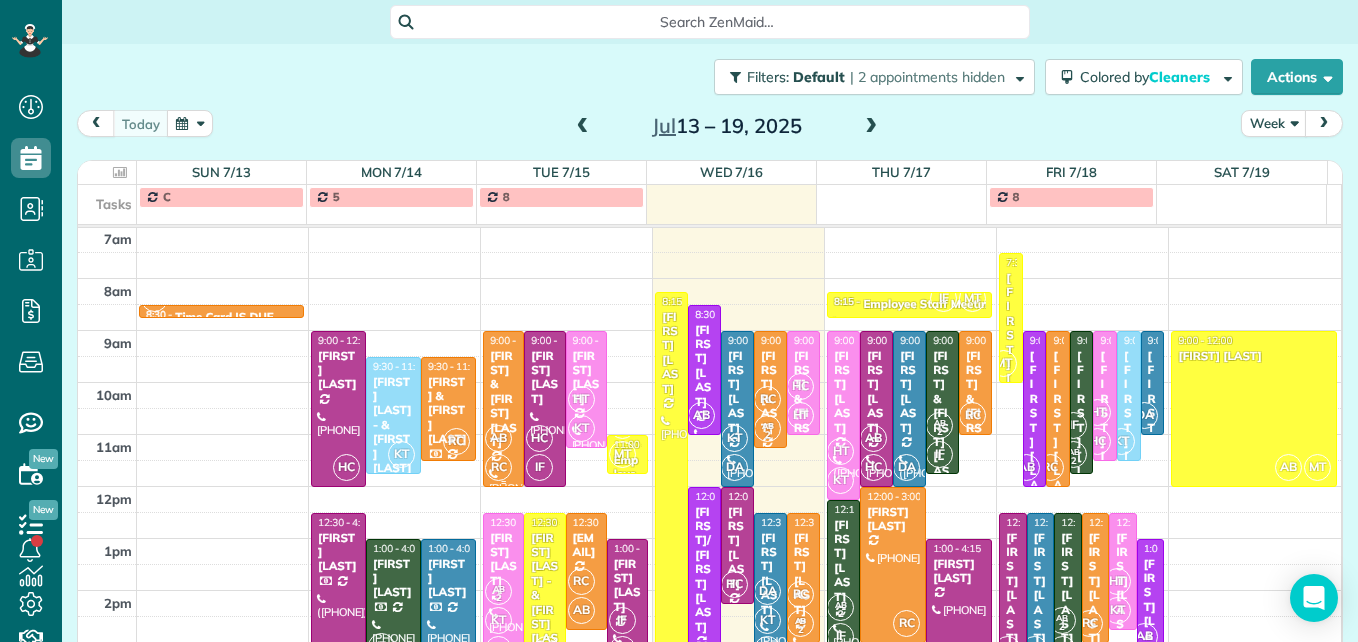 click on "[FIRST] & [FIRST] [LAST]" at bounding box center [503, 399] 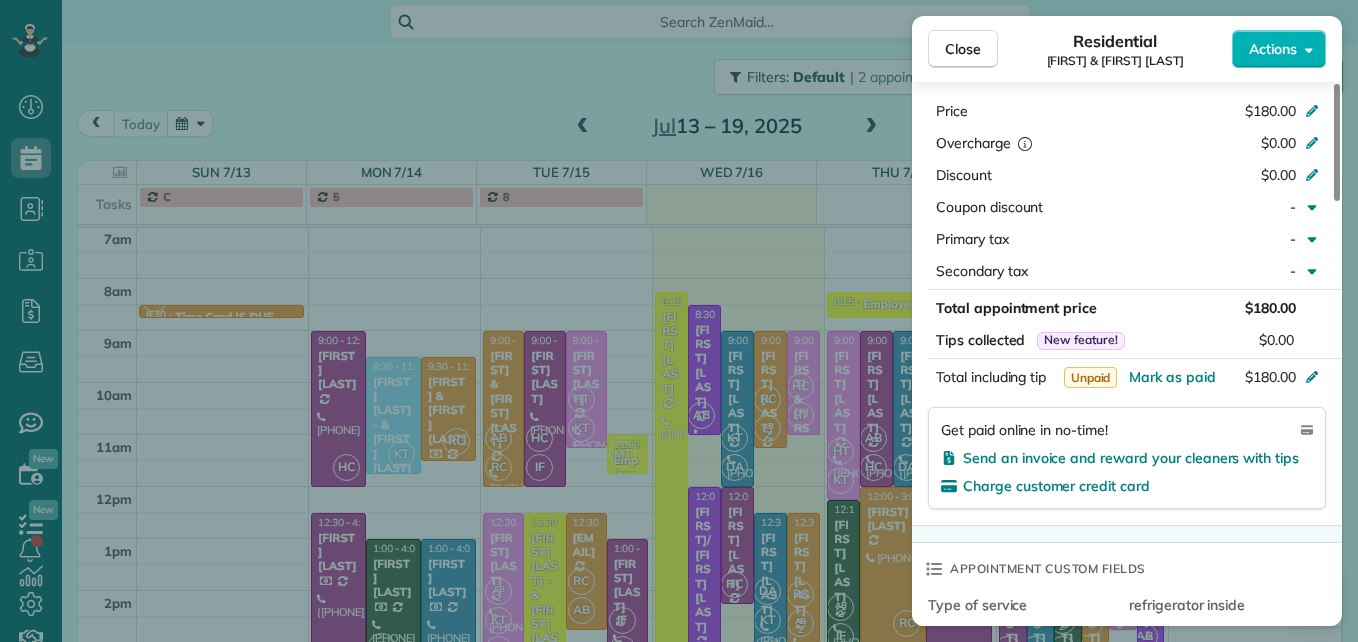 scroll, scrollTop: 1000, scrollLeft: 0, axis: vertical 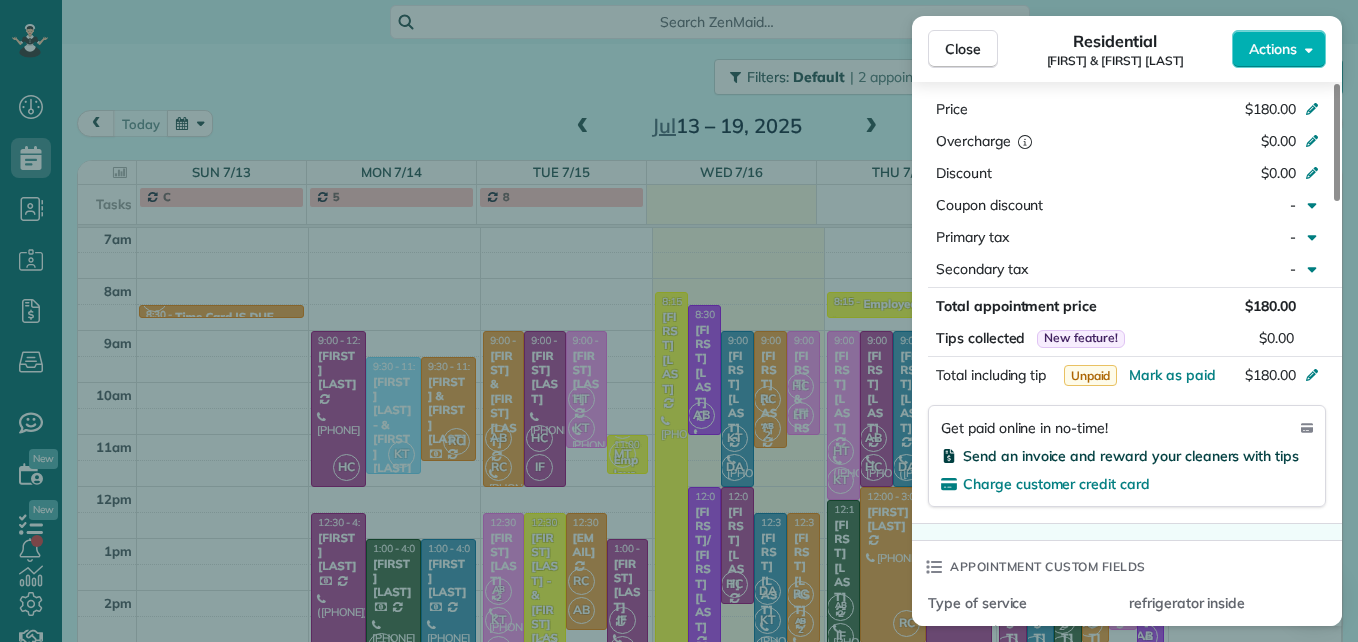 click on "Send an invoice and reward your cleaners with tips" at bounding box center [1131, 456] 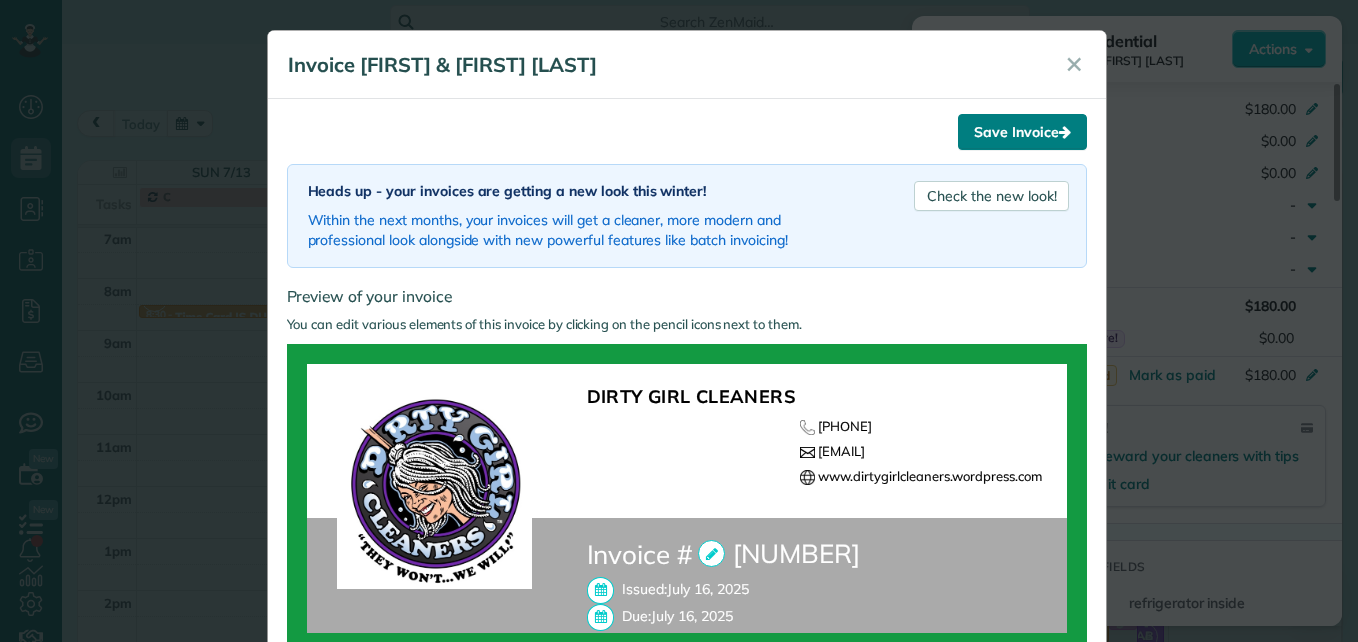 click on "Save Invoice" at bounding box center (1022, 132) 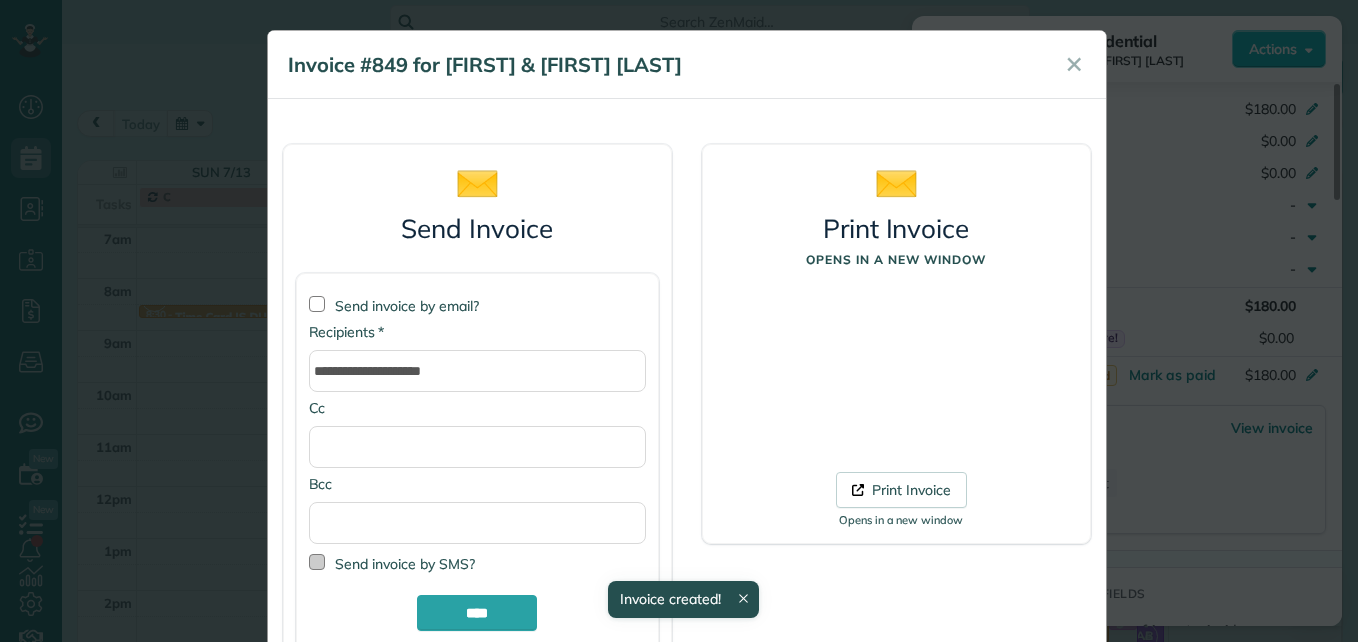 click at bounding box center (317, 562) 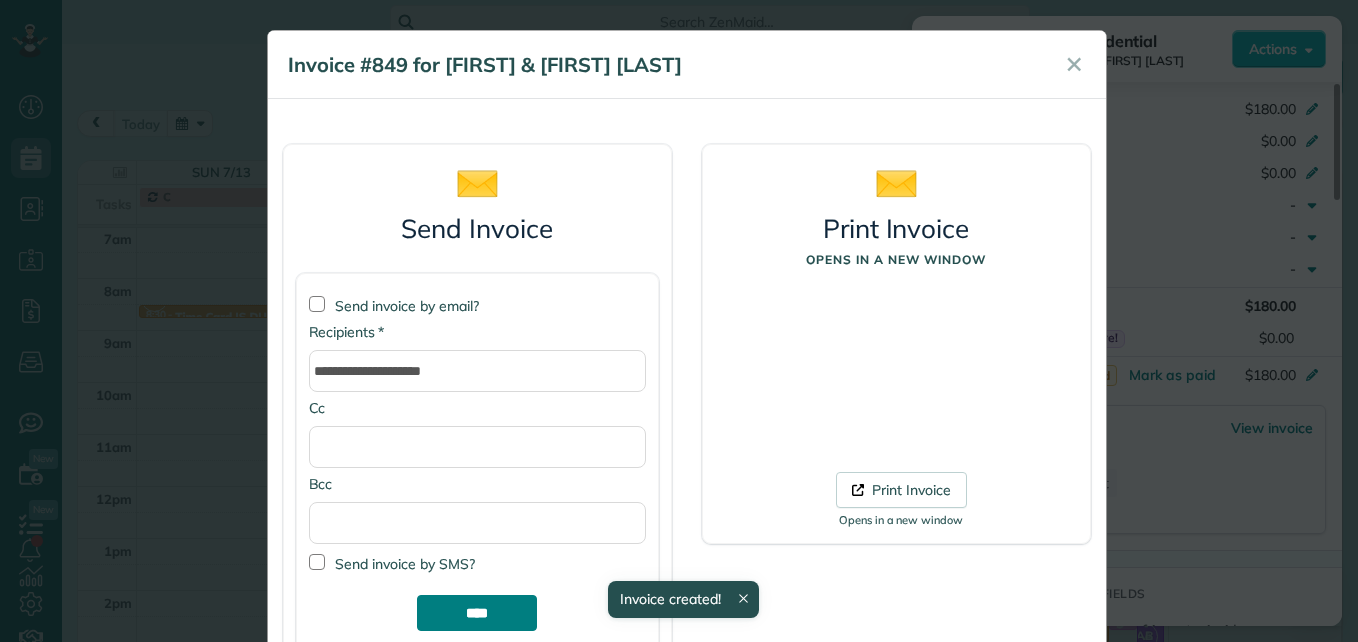 click on "****" at bounding box center [477, 613] 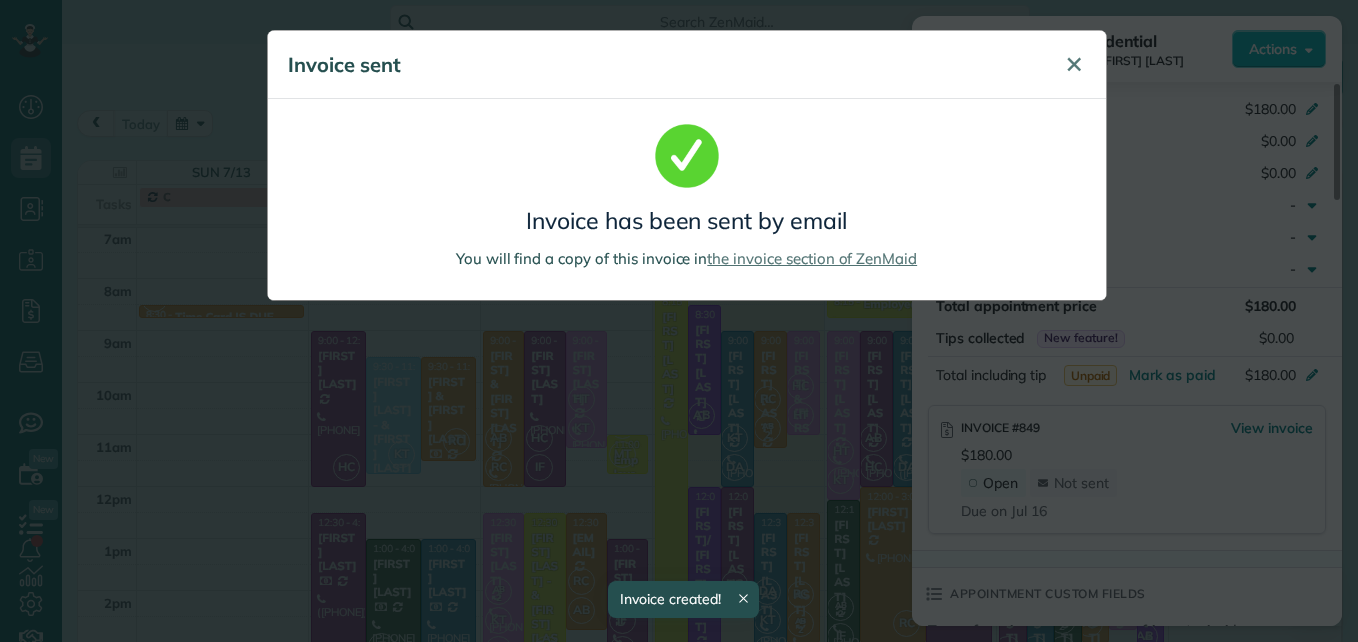 click on "✕" at bounding box center (1074, 64) 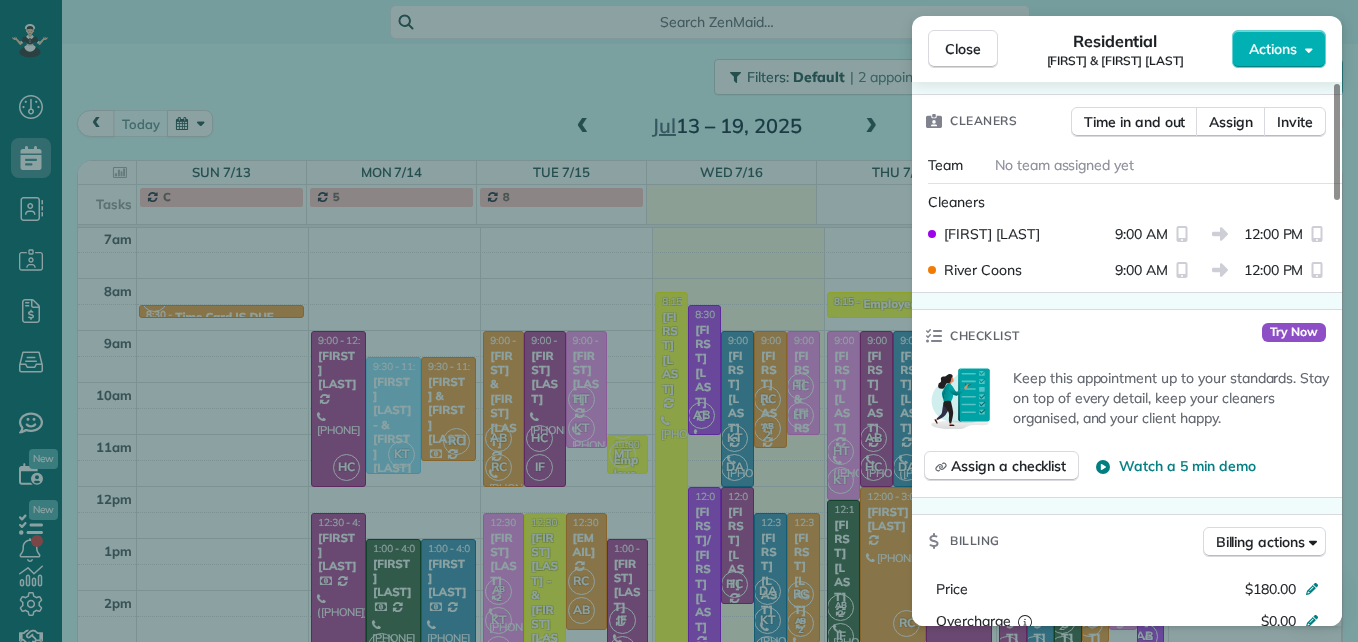 scroll, scrollTop: 500, scrollLeft: 0, axis: vertical 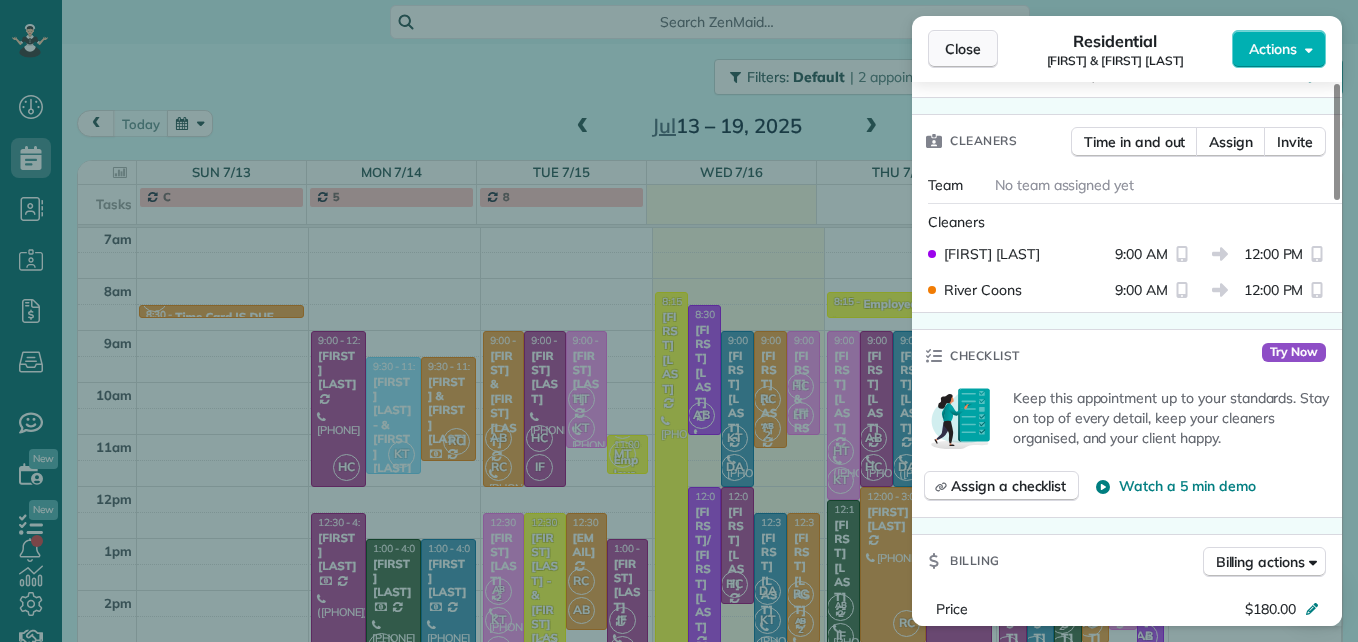 click on "Close" at bounding box center [963, 49] 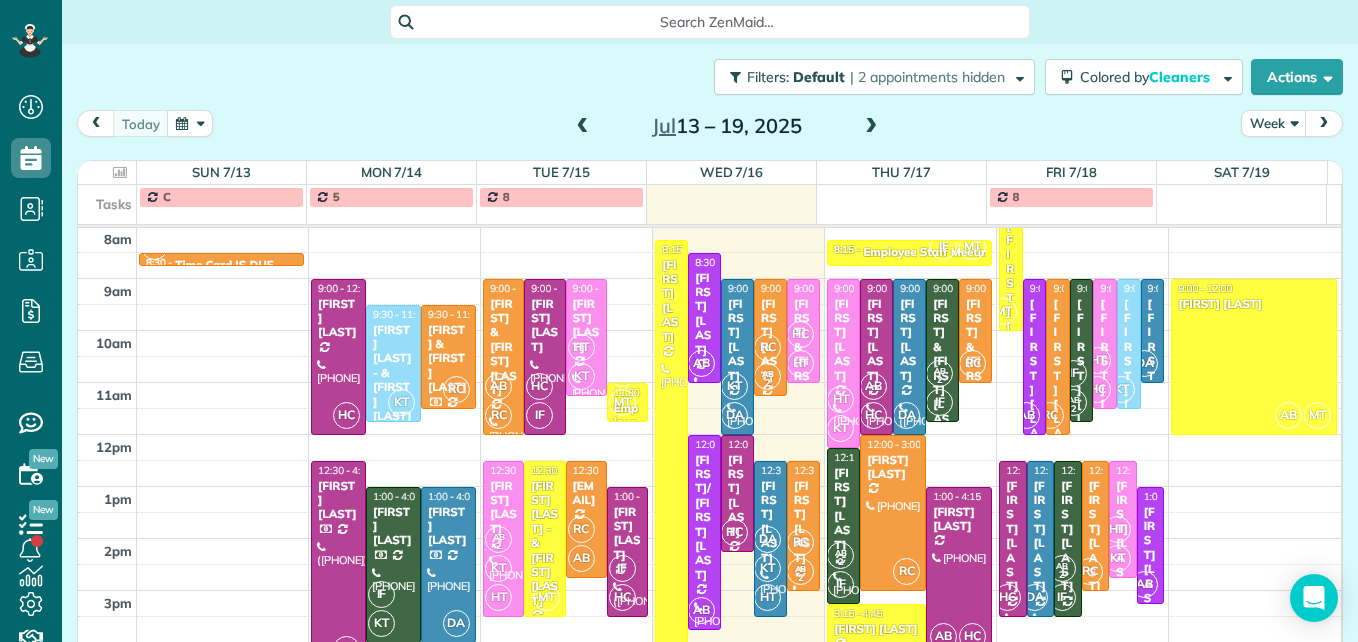 scroll, scrollTop: 309, scrollLeft: 0, axis: vertical 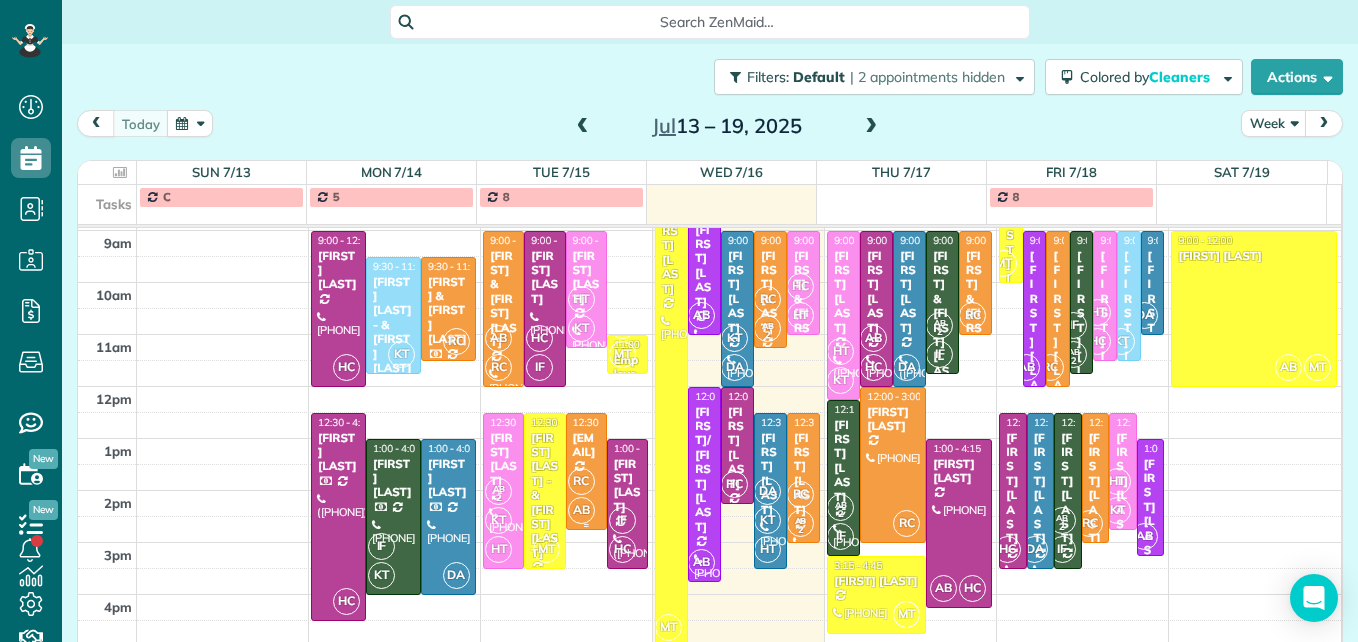 click on "RC AB" at bounding box center (584, 496) 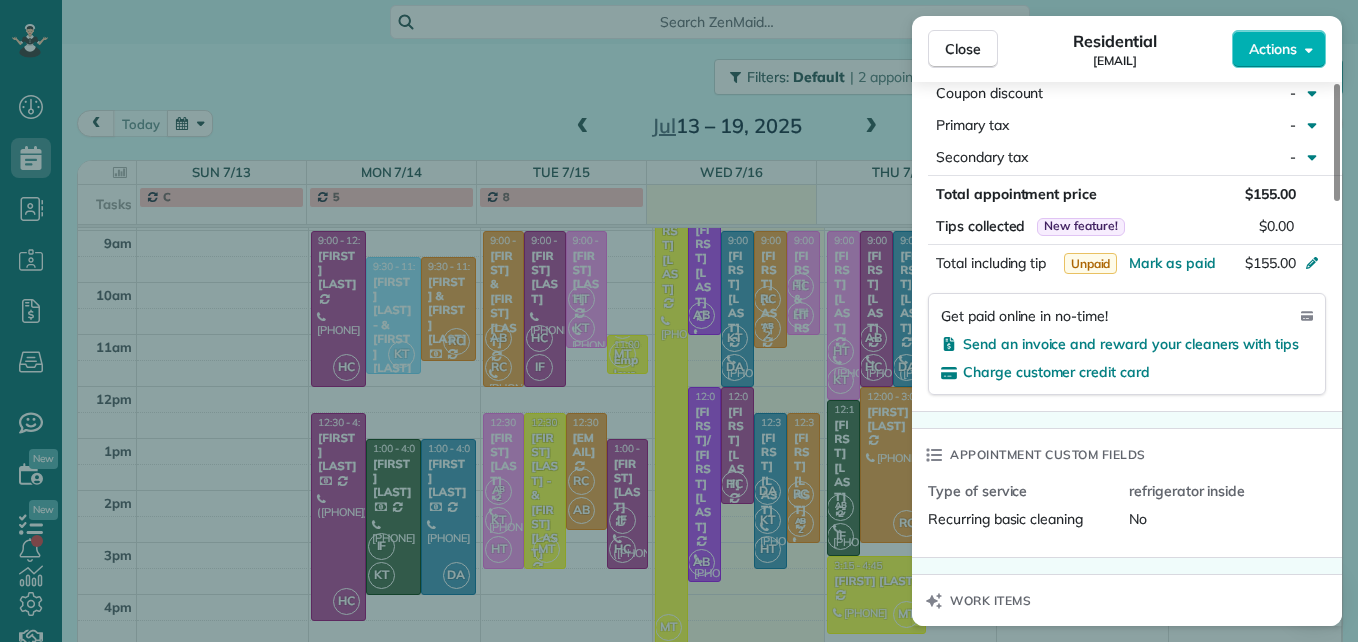 scroll, scrollTop: 1200, scrollLeft: 0, axis: vertical 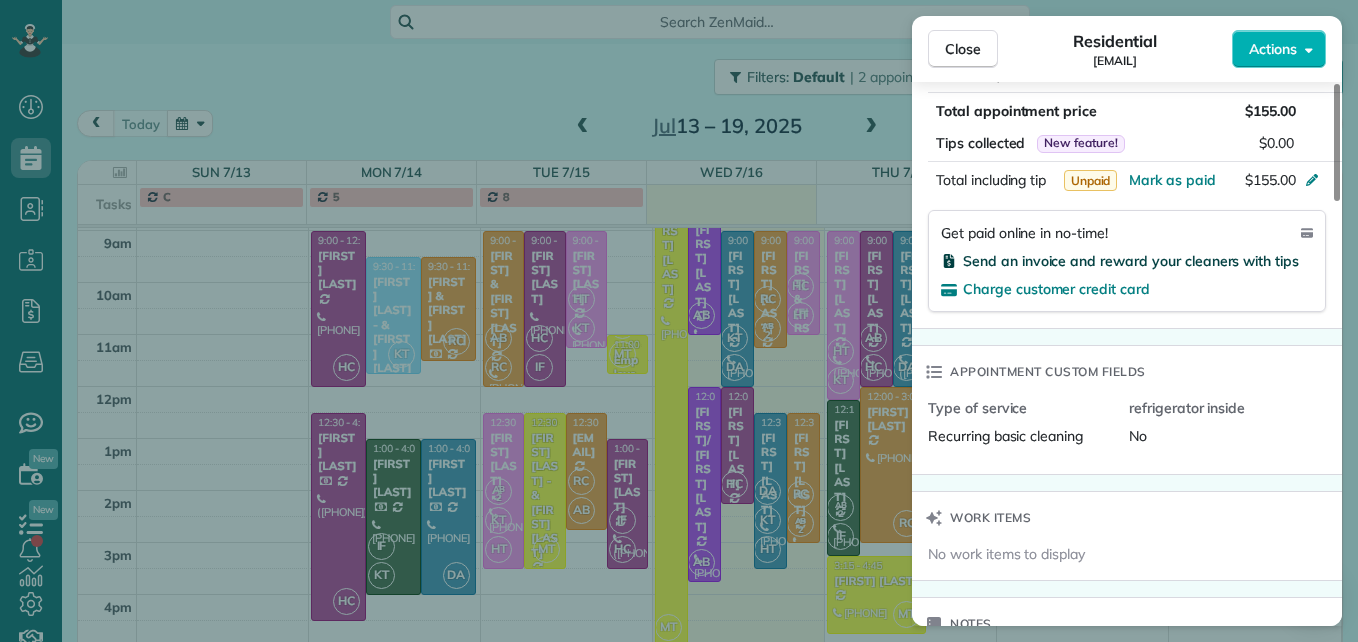 click on "Send an invoice and reward your cleaners with tips" at bounding box center (1131, 261) 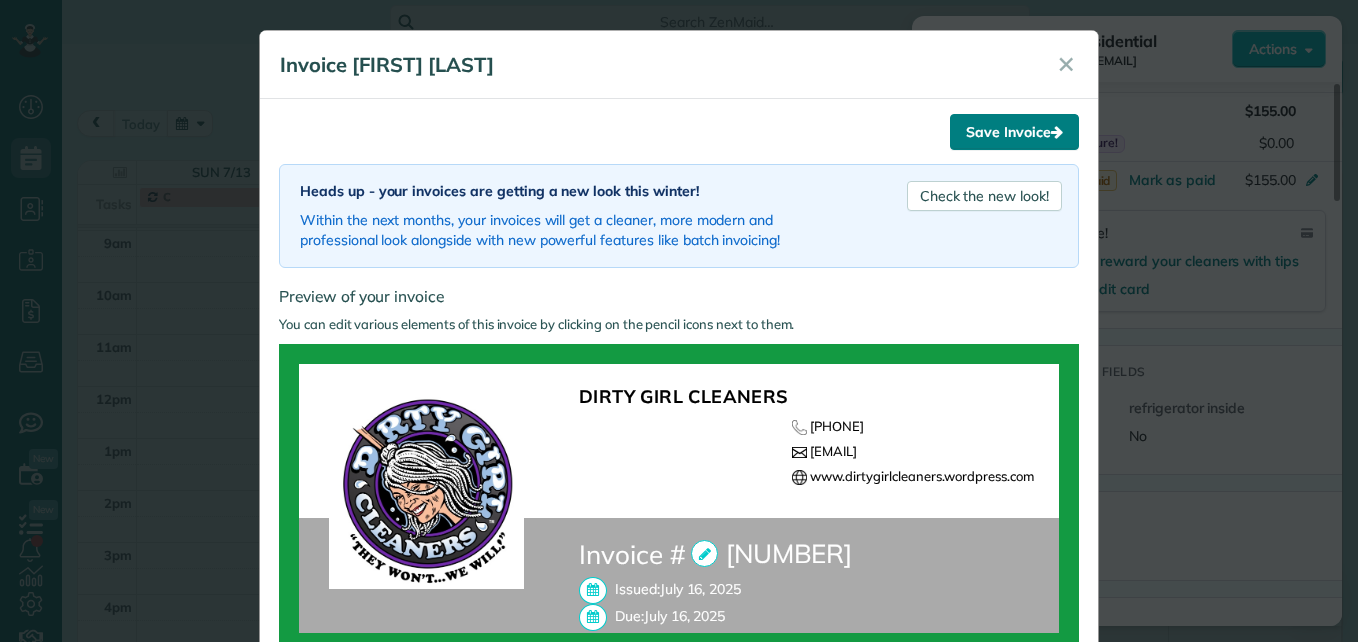 click on "Save Invoice" at bounding box center [1014, 132] 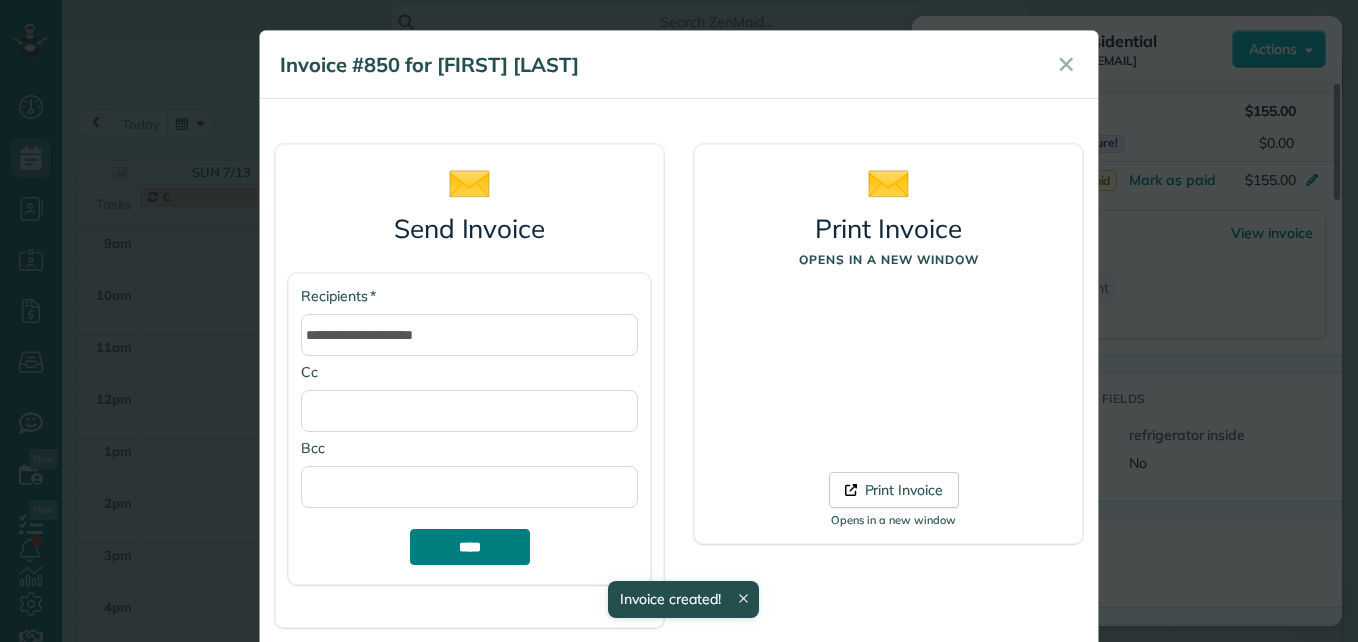 click on "****" at bounding box center [470, 547] 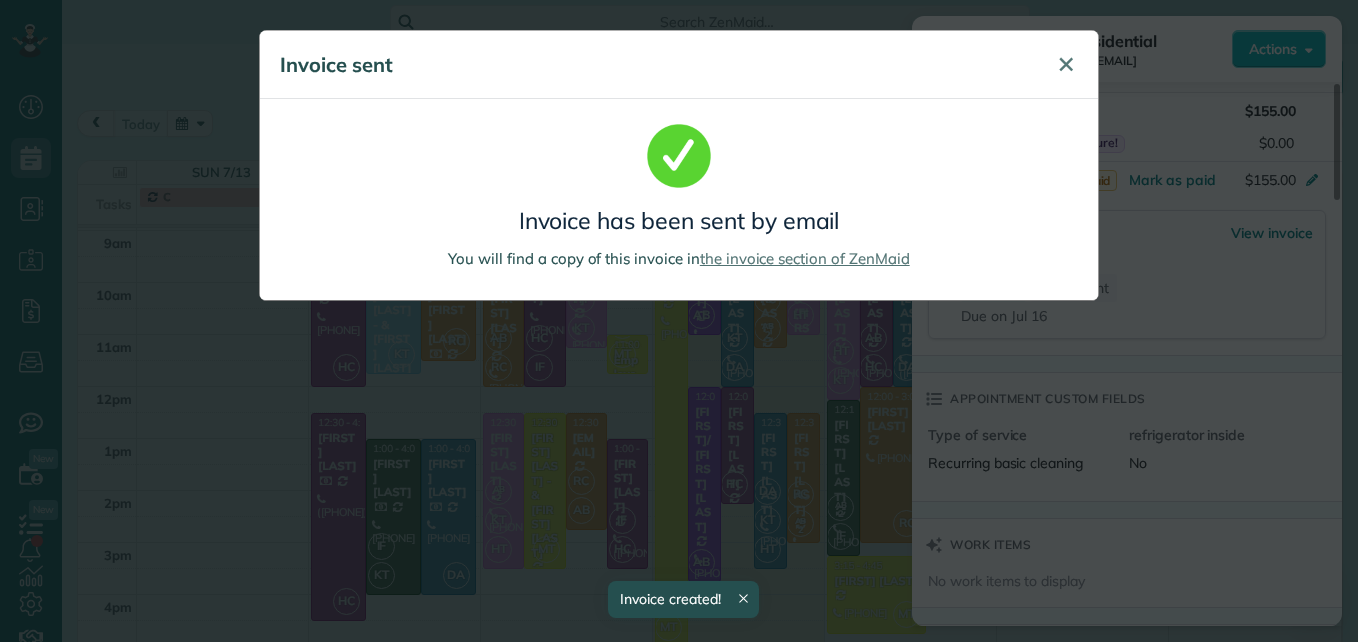 click on "✕" at bounding box center (1066, 64) 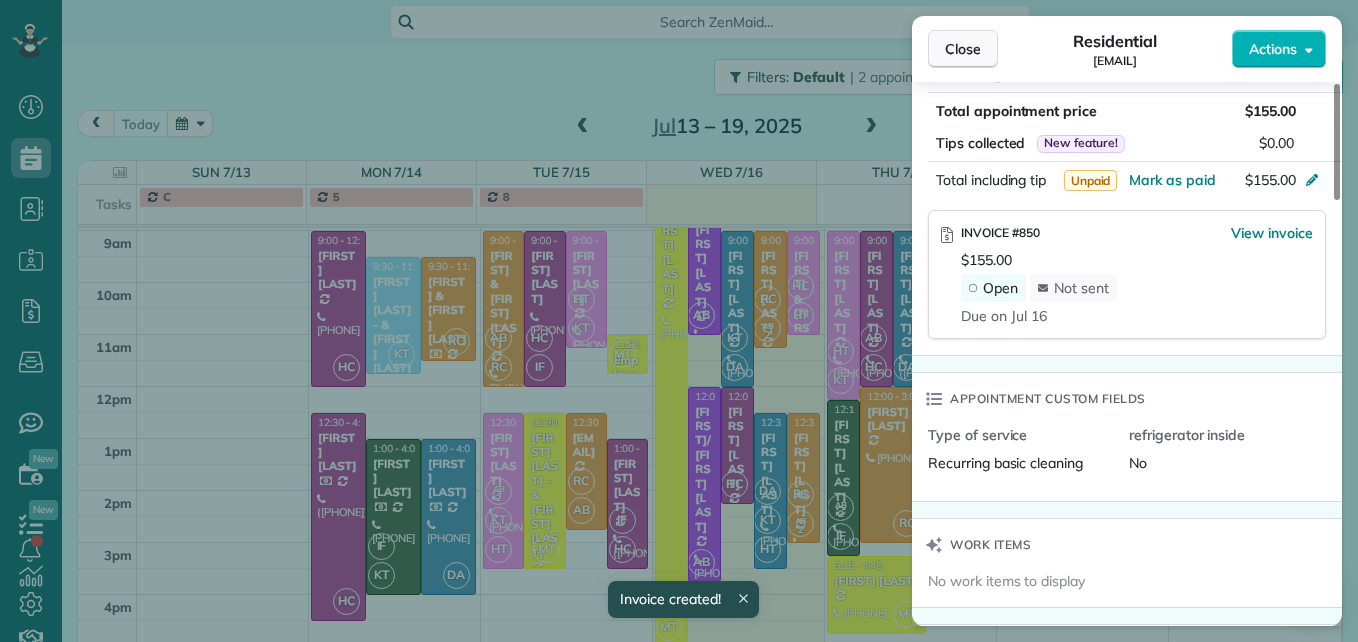click on "Close" at bounding box center [963, 49] 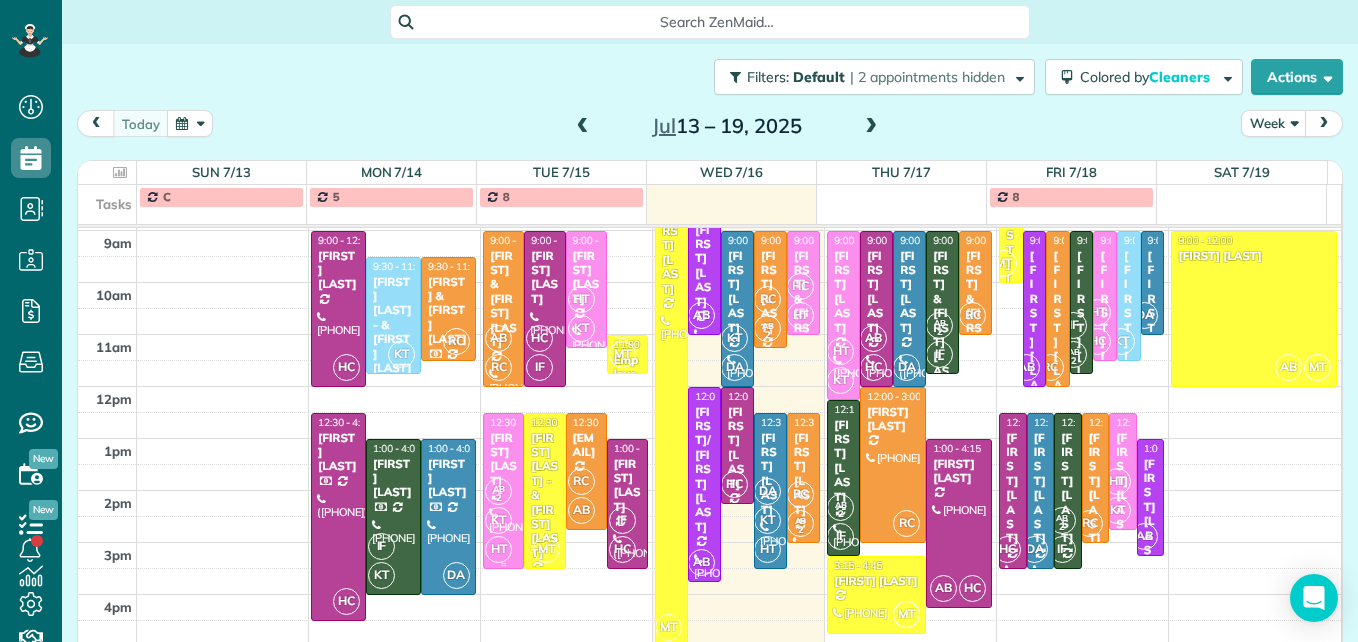 click on "KT" at bounding box center [498, 520] 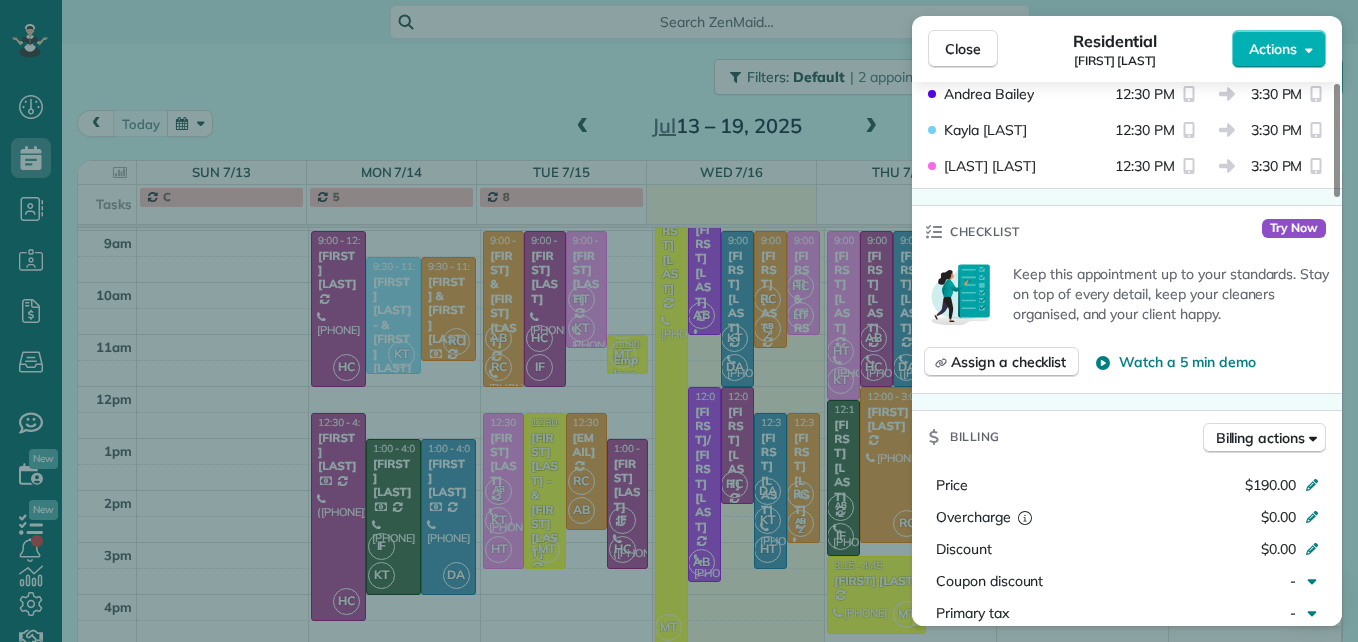 scroll, scrollTop: 900, scrollLeft: 0, axis: vertical 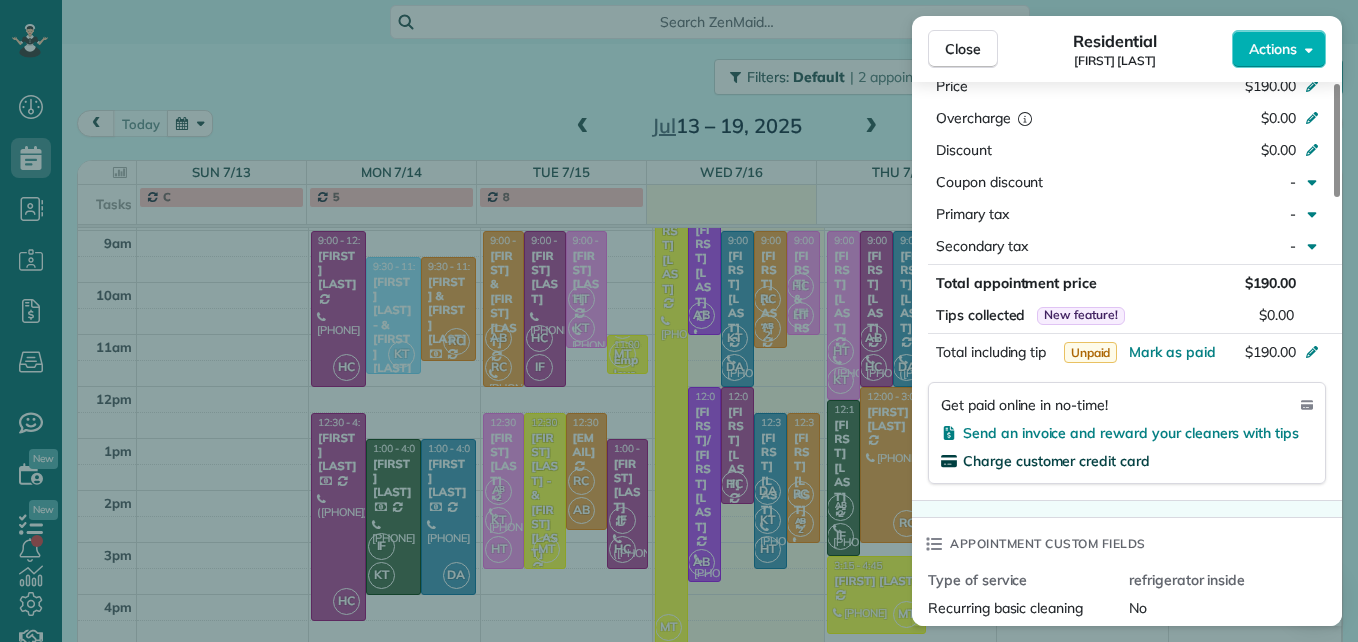 click on "Charge customer credit card" at bounding box center (1056, 461) 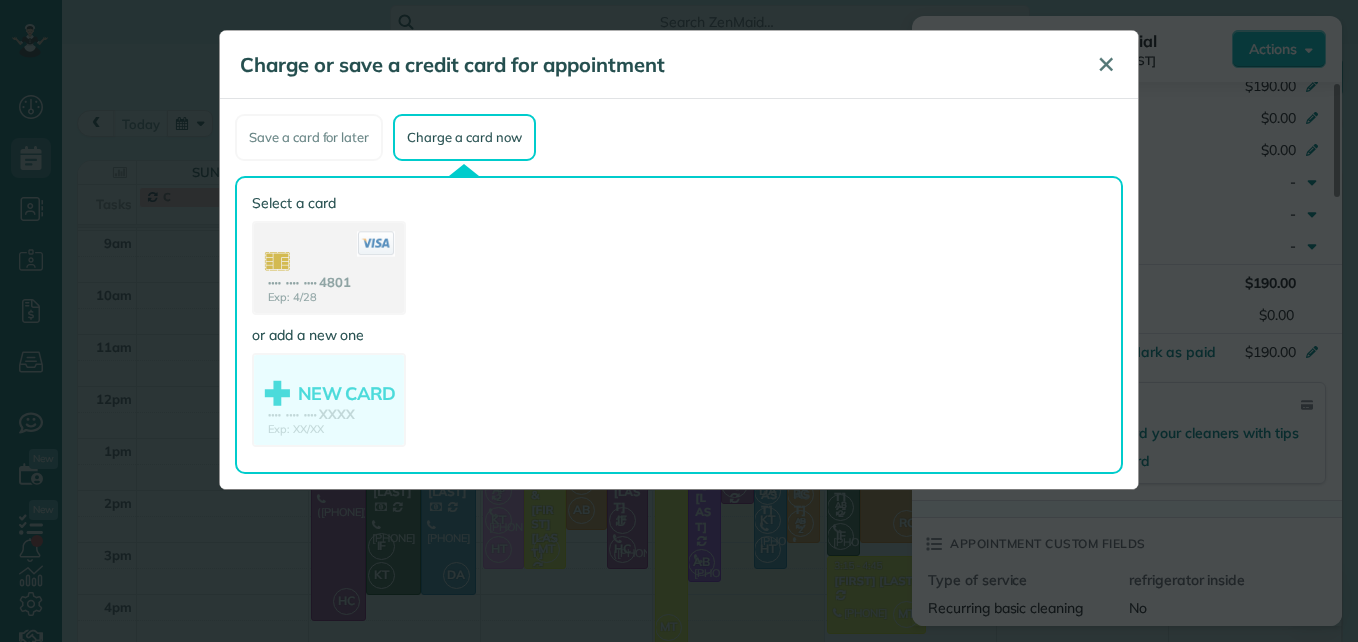 click on "✕" at bounding box center (1106, 64) 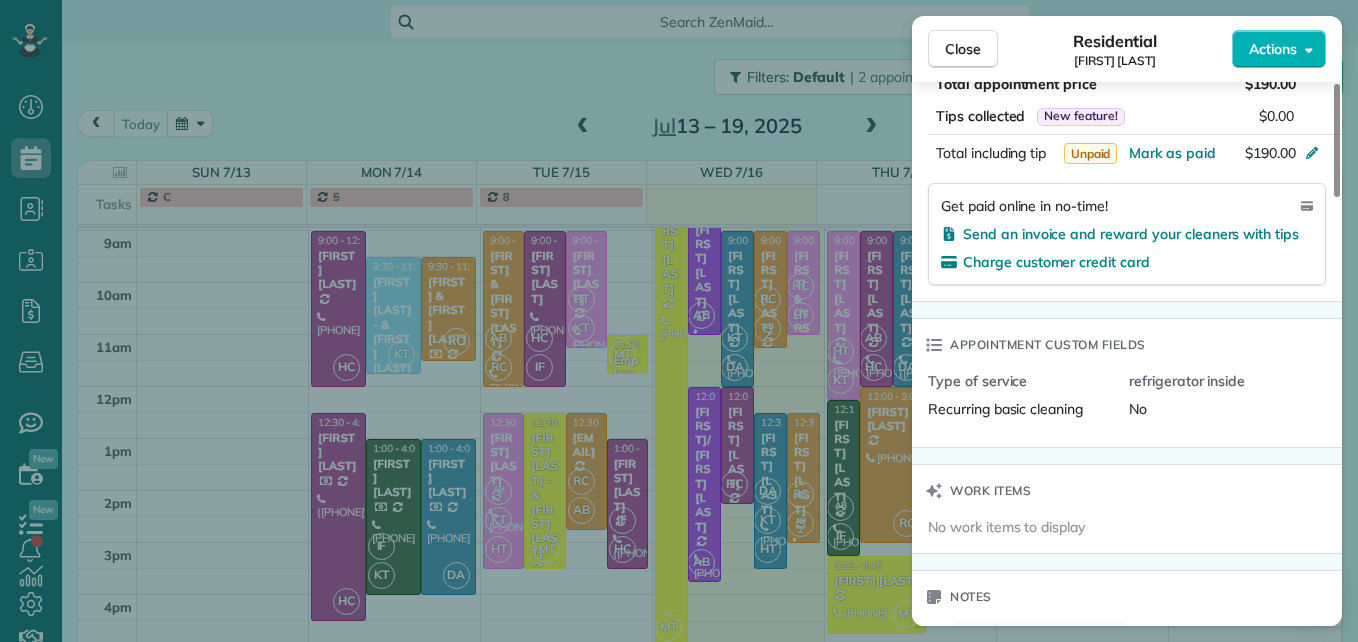 scroll, scrollTop: 1300, scrollLeft: 0, axis: vertical 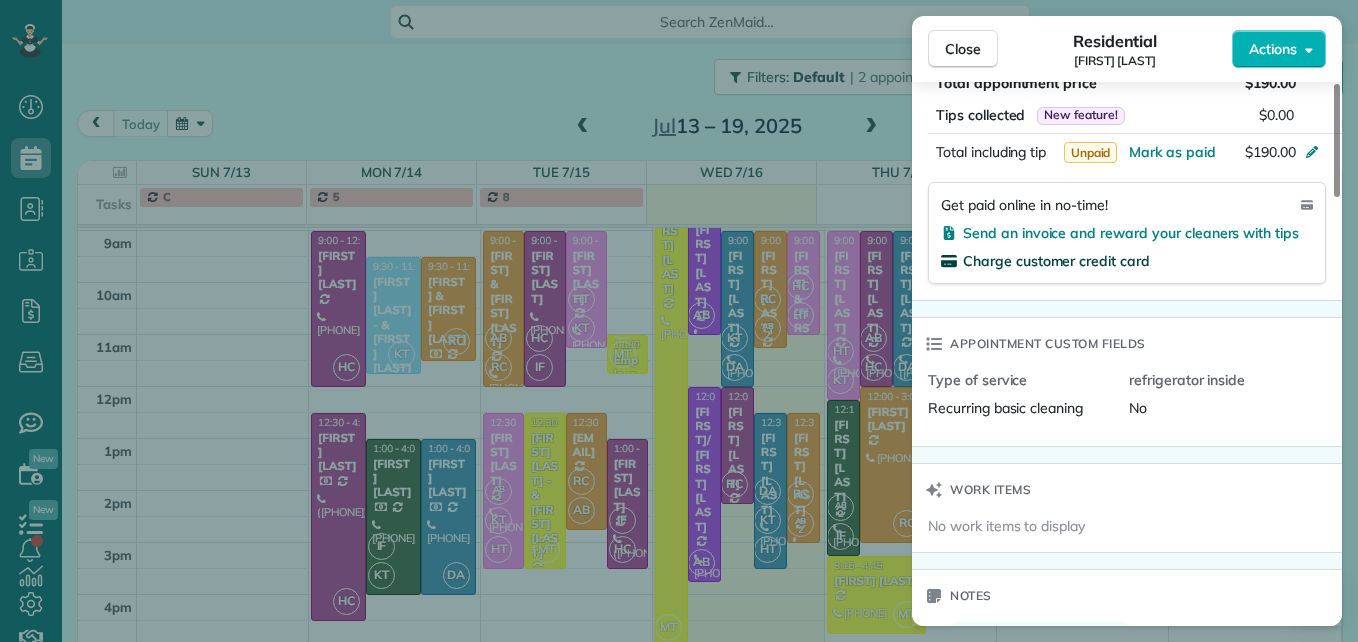 click on "Charge customer credit card" at bounding box center (1056, 261) 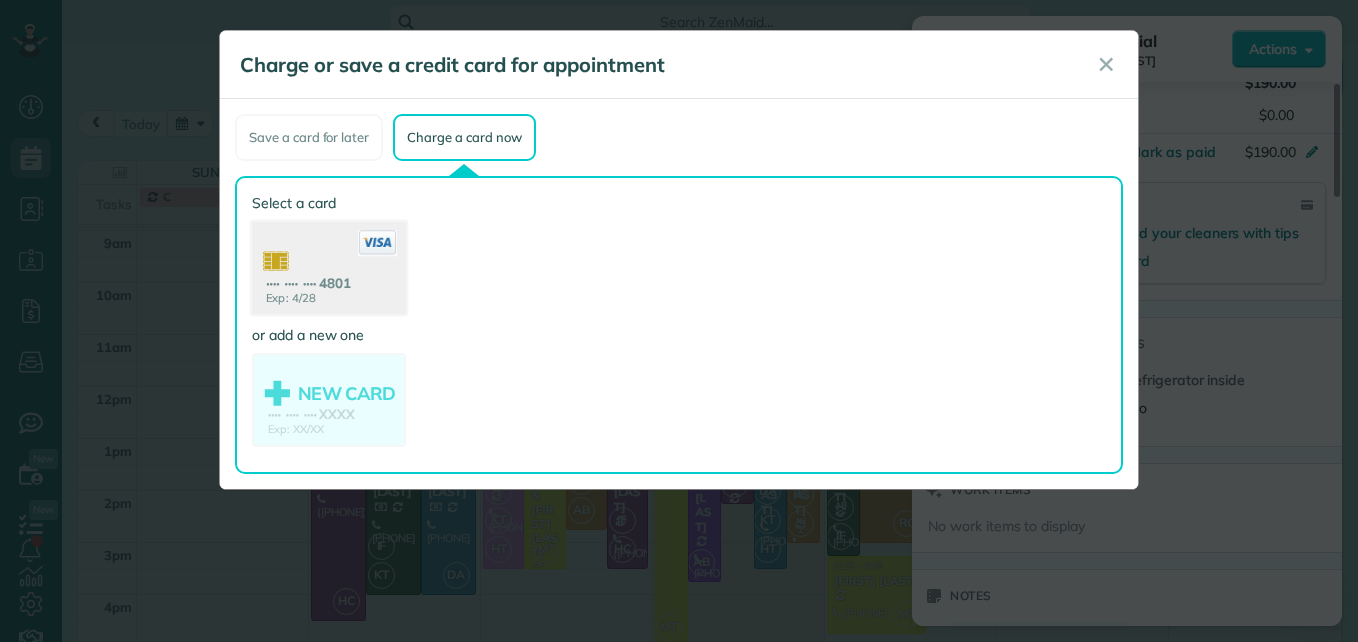 click 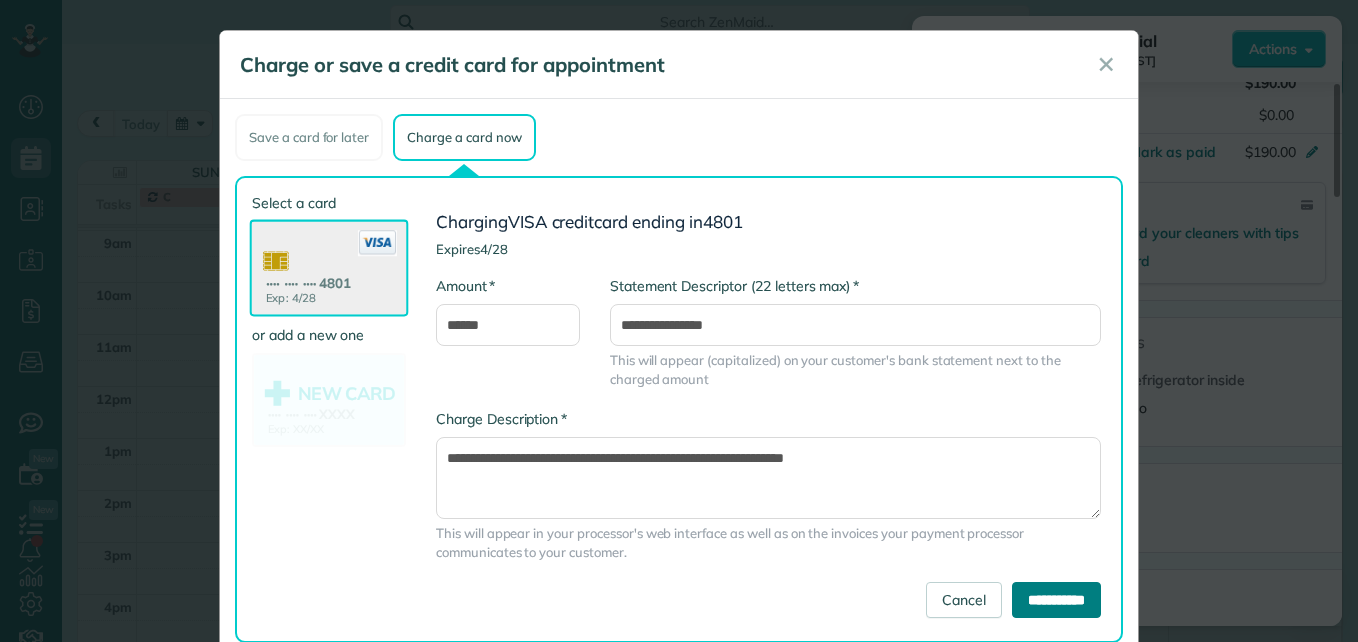click on "**********" at bounding box center (1056, 600) 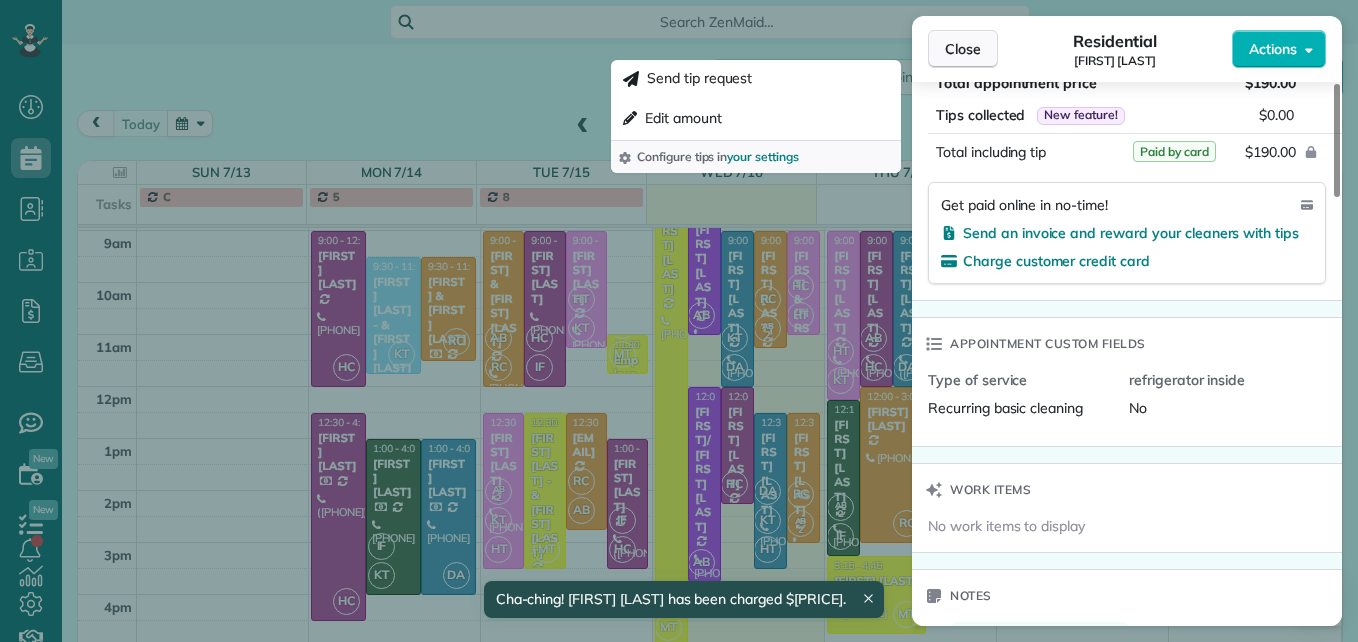 click on "Close" at bounding box center (963, 49) 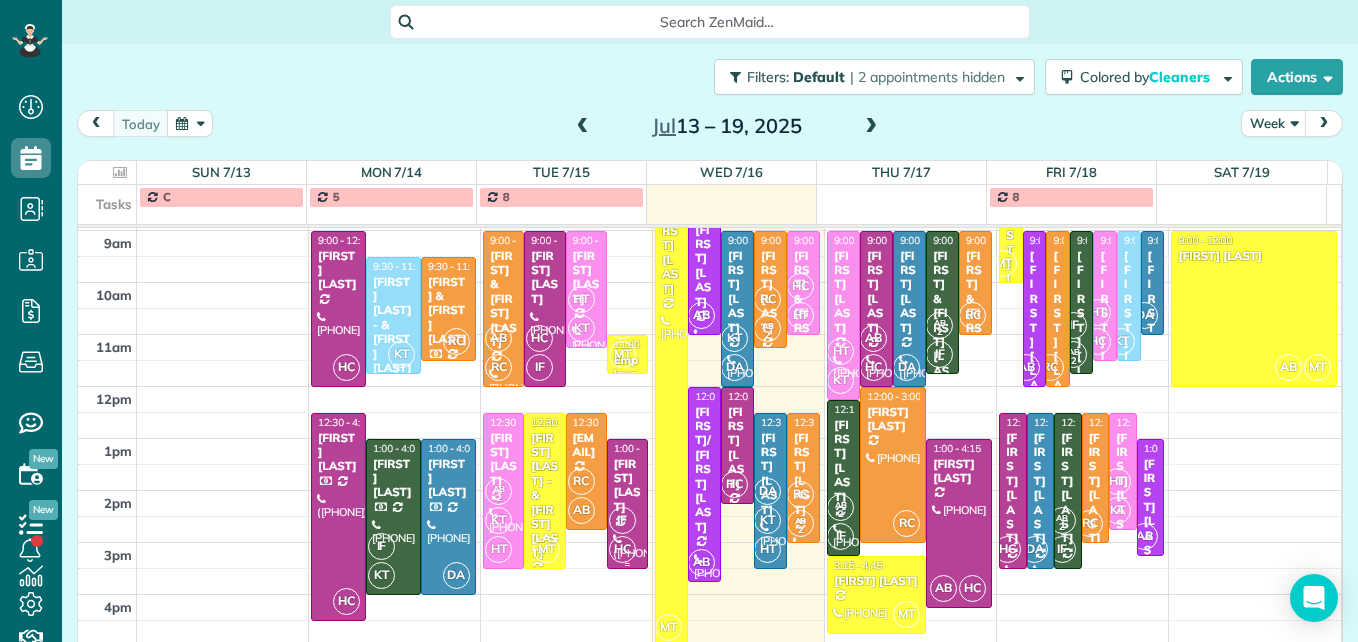 click on "[FIRST] [LAST]" at bounding box center [627, 486] 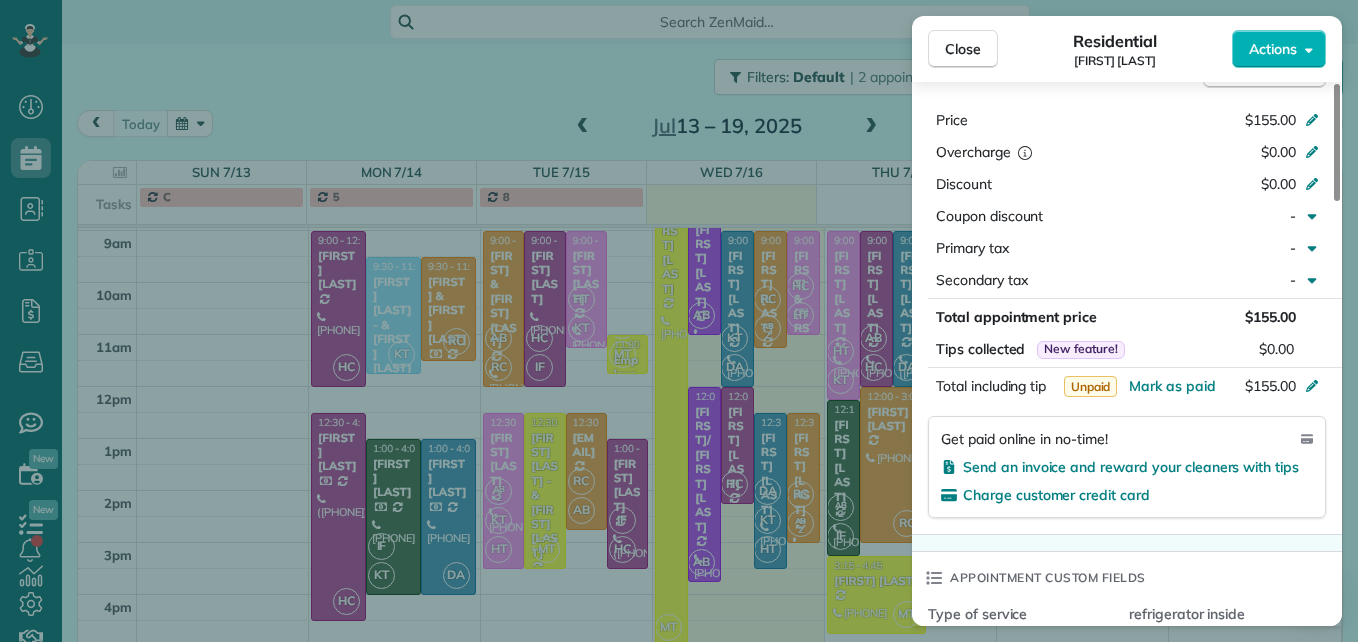 scroll, scrollTop: 1000, scrollLeft: 0, axis: vertical 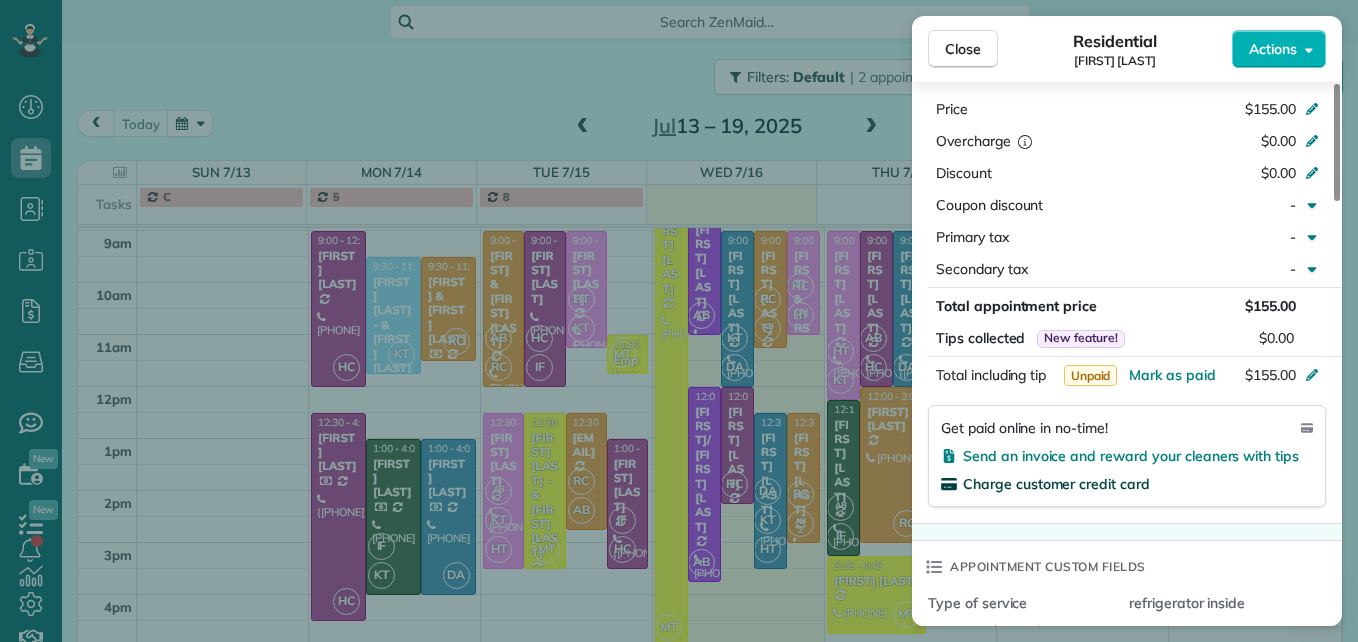 click on "Charge customer credit card" at bounding box center (1056, 484) 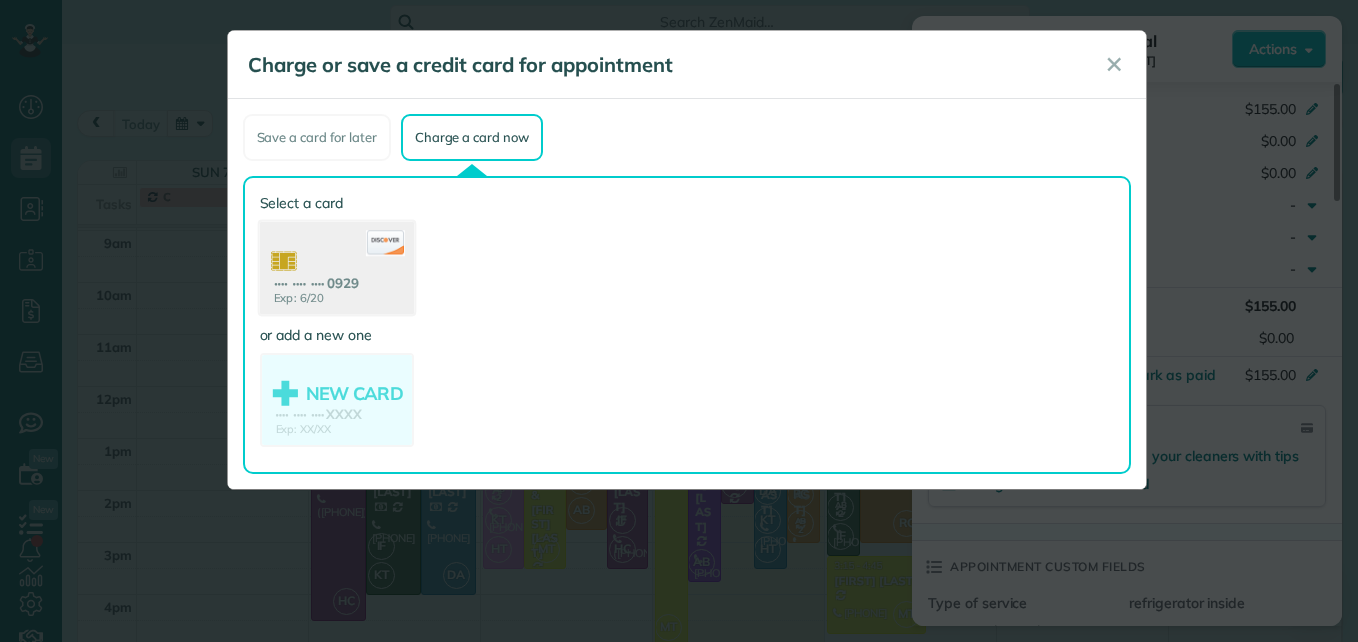 click 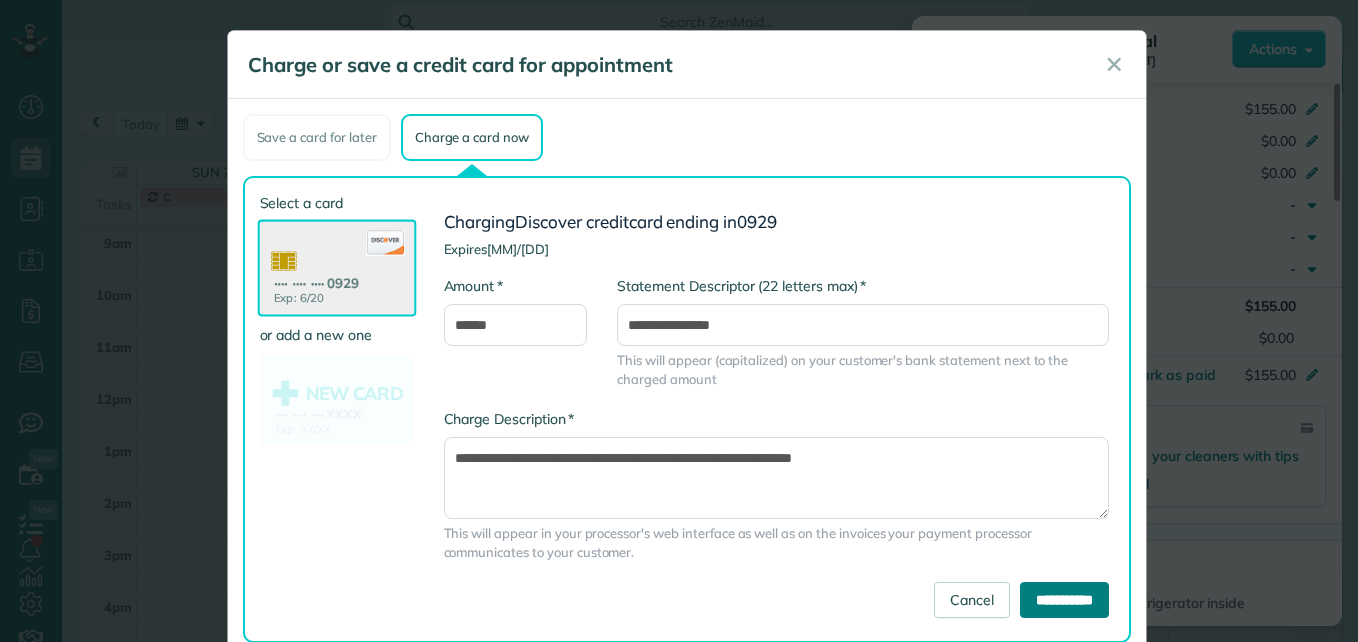click on "**********" at bounding box center [1064, 600] 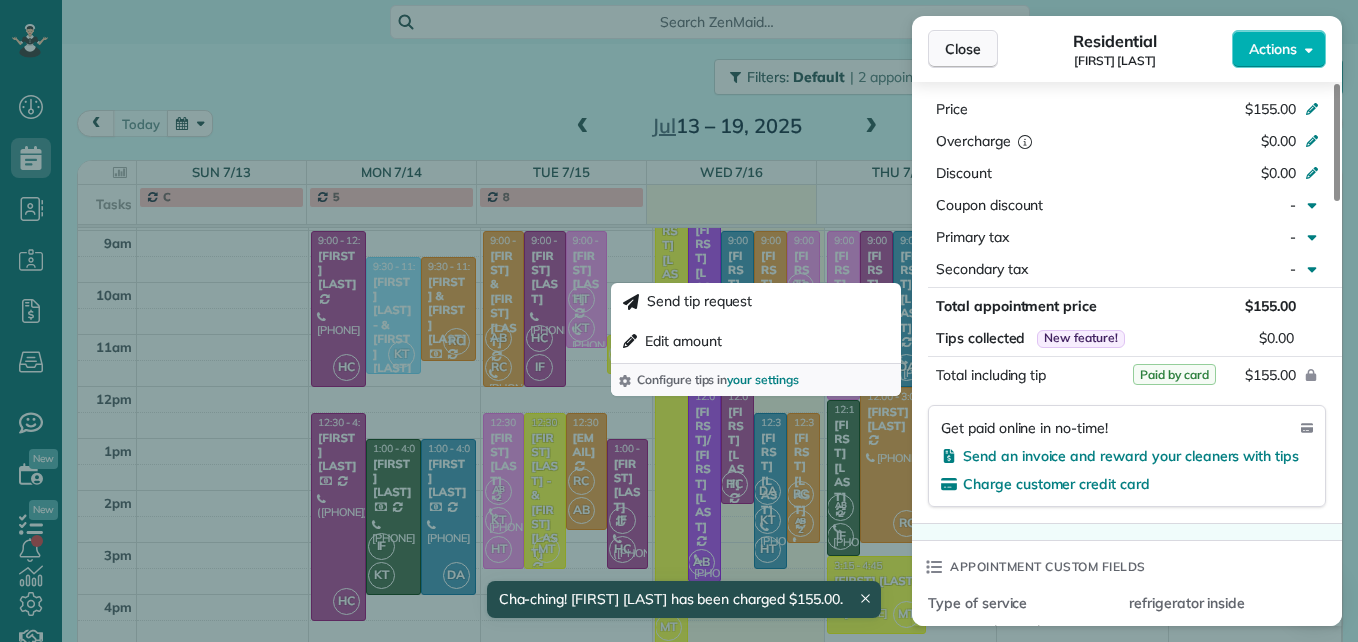 click on "Close" at bounding box center (963, 49) 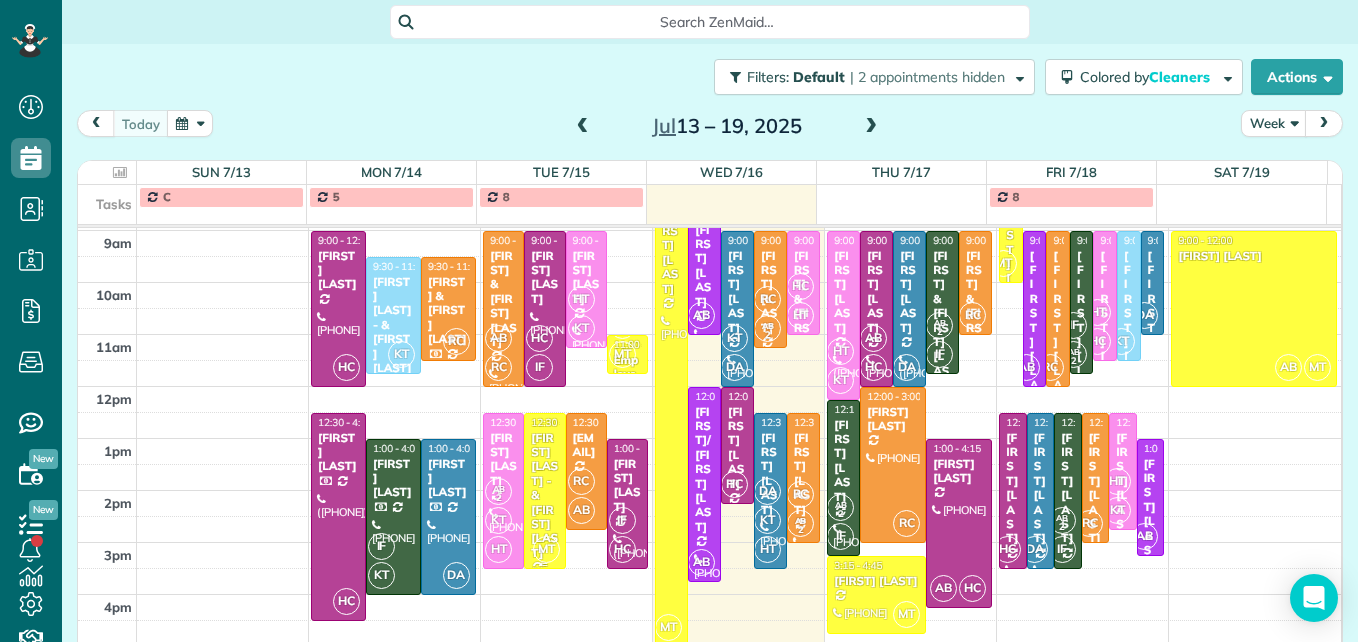 click on "[FIRST] [LAST] - & [FIRST] [LAST]" at bounding box center (544, 495) 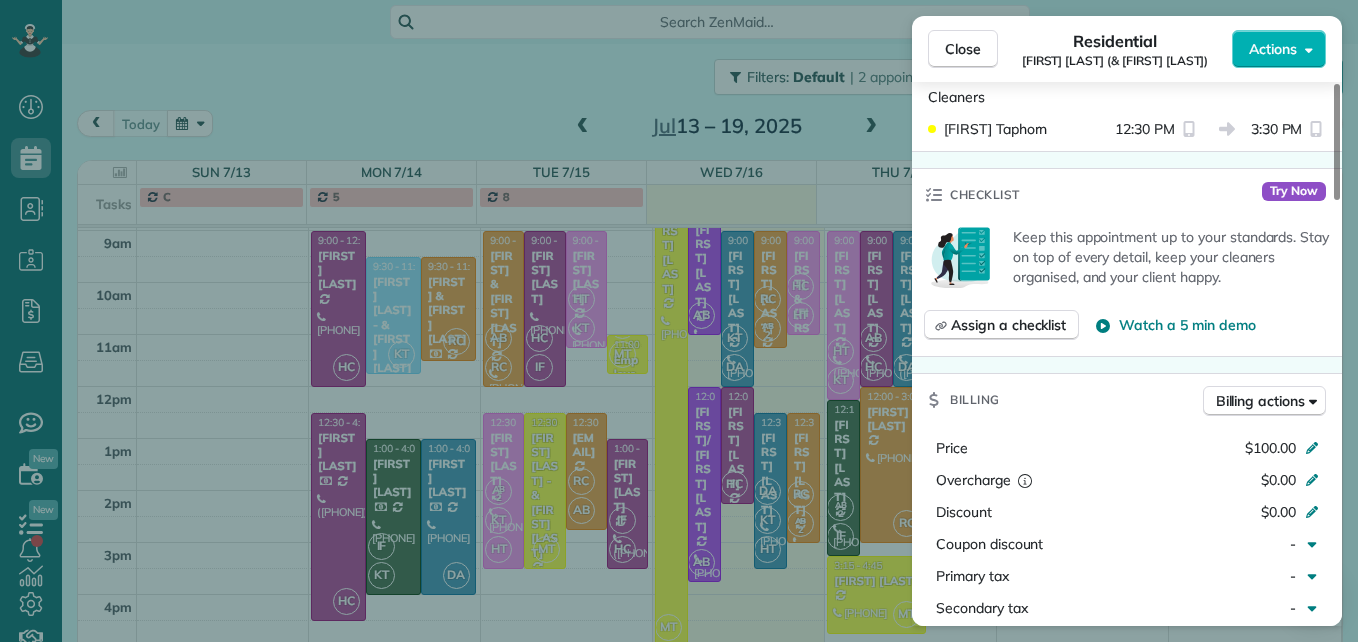 scroll, scrollTop: 1000, scrollLeft: 0, axis: vertical 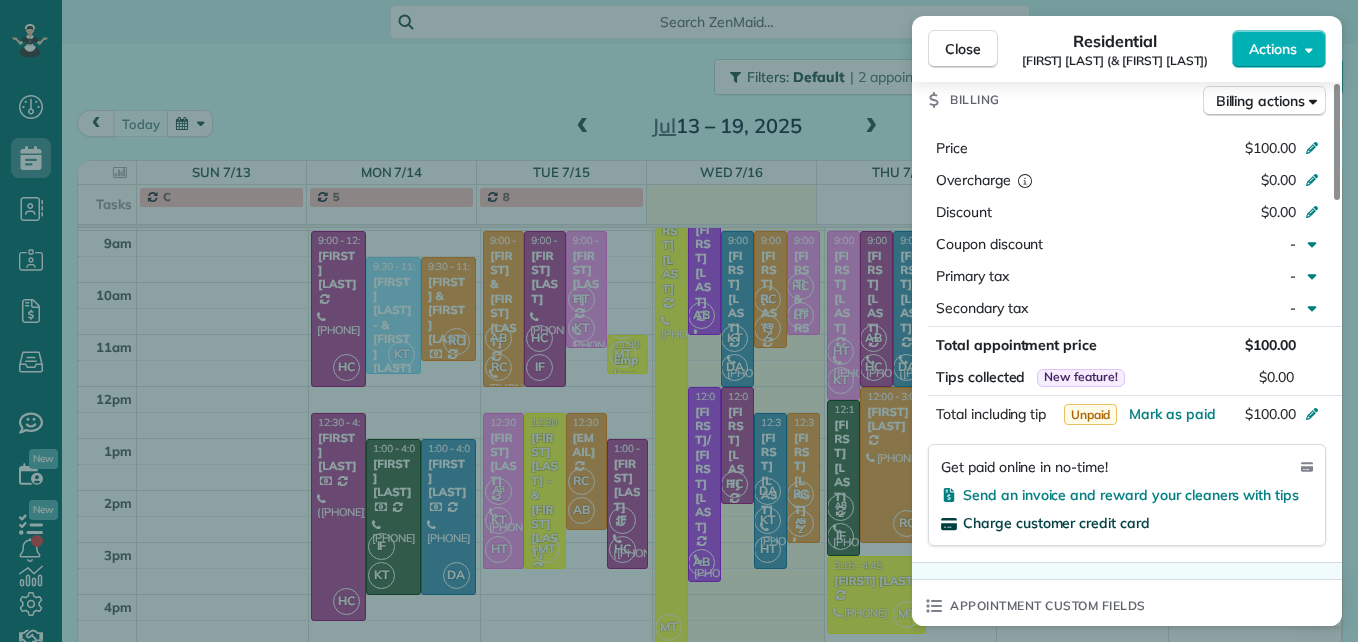 click on "Charge customer credit card" at bounding box center [1056, 523] 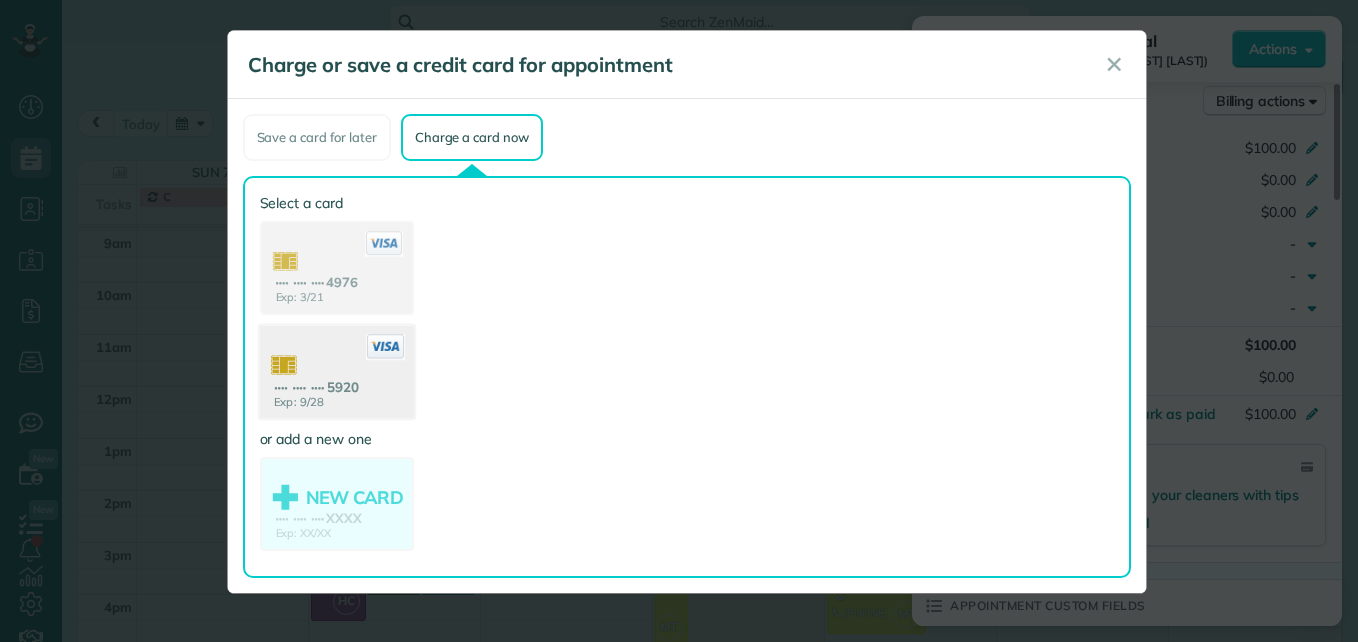 click 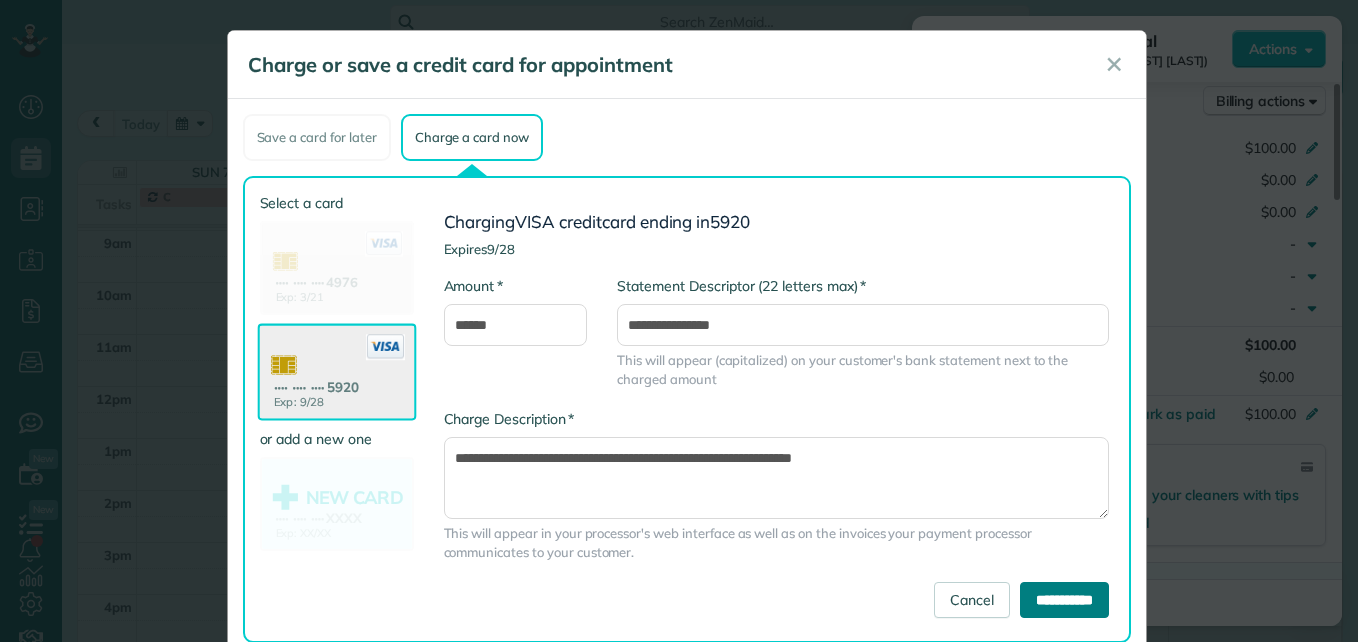 click on "**********" at bounding box center (1064, 600) 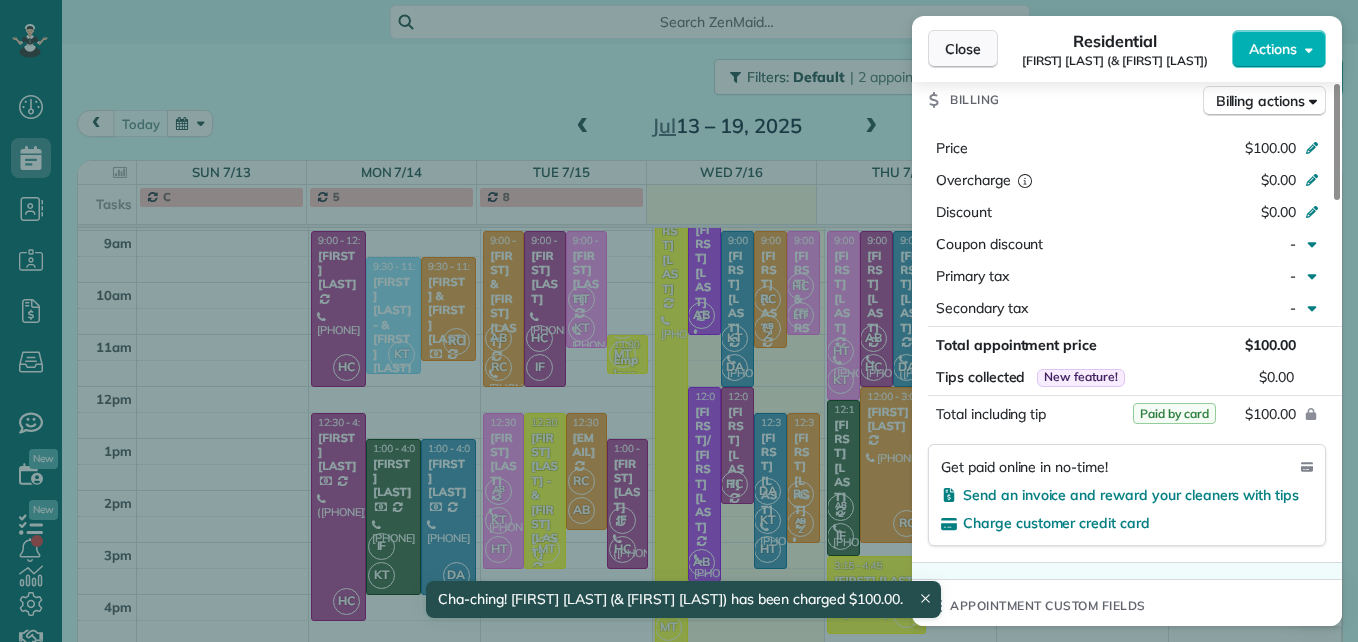 click on "Close" at bounding box center [963, 49] 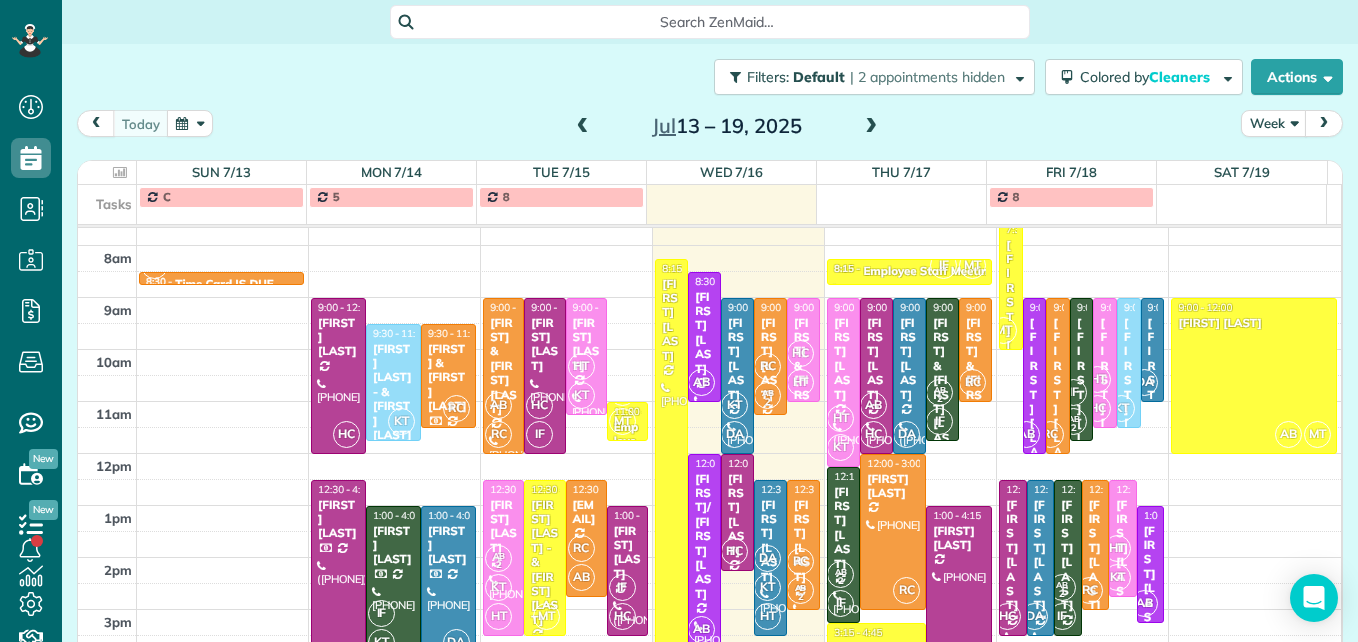 scroll, scrollTop: 209, scrollLeft: 0, axis: vertical 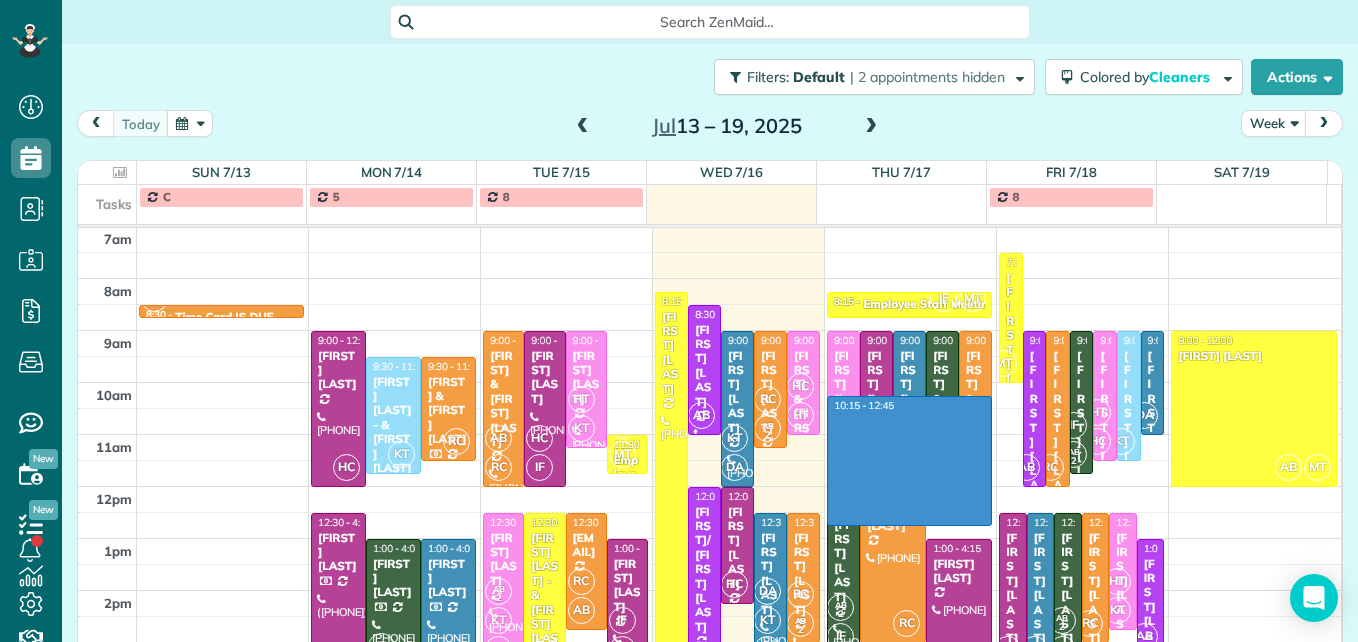 drag, startPoint x: 947, startPoint y: 522, endPoint x: 947, endPoint y: 408, distance: 114 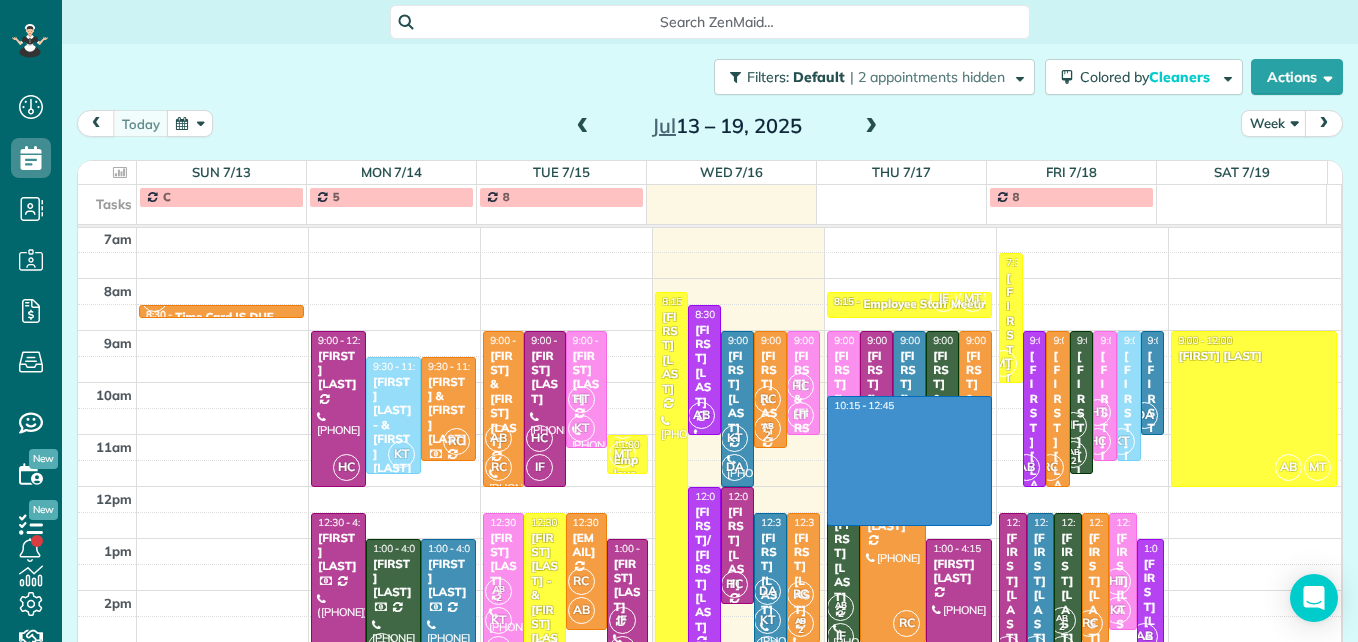 click on "3am 4am 5am 6am 7am 8am 9am 10am 11am 12pm 1pm 2pm 3pm 4pm 5pm MT KT HC AB DA RC 8:30 - 8:45 Time Card IS DUE [PHONE] [NUMBER] [STREET] [CITY], [STATE] [POSTAL_CODE] HC 9:00 - 12:00 [FIRST] [LAST] [PHONE] [NUMBER] [STREET] [CITY], [STATE] [POSTAL_CODE] KT 9:30 - 11:45 [FIRST] [LAST] - & [FIRST] [LAST] [PHONE] [NUMBER] [STREET] [CITY], [STATE] [POSTAL_CODE] RC 9:30 - 11:30 [FIRST] & [FIRST] [LAST] [PHONE] [NUMBER] [STREET] COLUMBUS, [STATE] [POSTAL_CODE] HC 12:30 - 4:30 [FIRST] [LAST] [PHONE] [NUMBER] [STREET] [CITY], [STATE] [POSTAL_CODE] IF KT 1:00 - 4:00 [FIRST] [LAST] [PHONE] [NUMBER] [STREET] [CITY], [STATE] [POSTAL_CODE] DA 1:00 - 4:00 [FIRST] [LAST] [PHONE] [NUMBER] [STREET] [CITY], [STATE] [POSTAL_CODE] AB RC 9:00 - 12:00 [FIRST] & [FIRST] [LAST] [PHONE] [NUMBER] [STREET] [CITY], [STATE] [POSTAL_CODE] HC IF 9:00 - 12:00 [FIRST] [LAST] [PHONE] [NUMBER] [STREET] [CITY], [STATE] [POSTAL_CODE] HT KT 9:00 - 11:15 [FIRST] [LAST] [PHONE] [NUMBER] [STREET] [CITY], [STATE] [POSTAL_CODE] AB 2 MT 11:00 - 11:45 Employee Staff Meeting [PHONE] AB 2 KT HT MT" at bounding box center (709, 408) 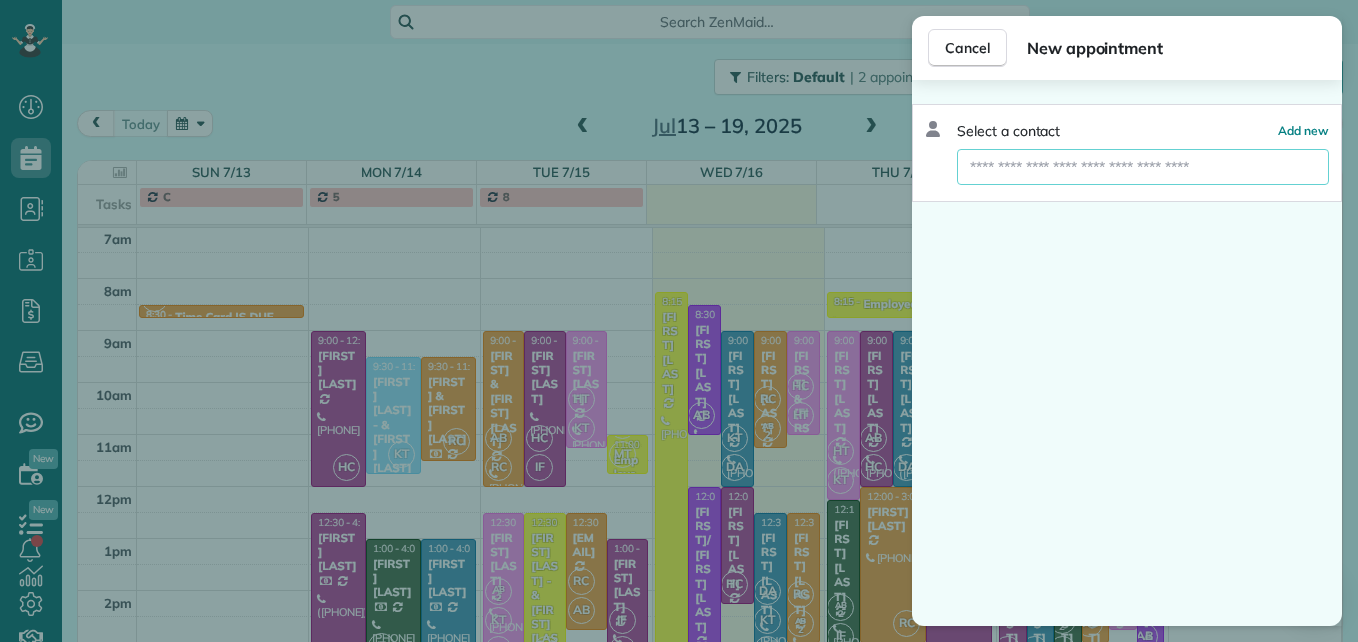 click at bounding box center (1143, 167) 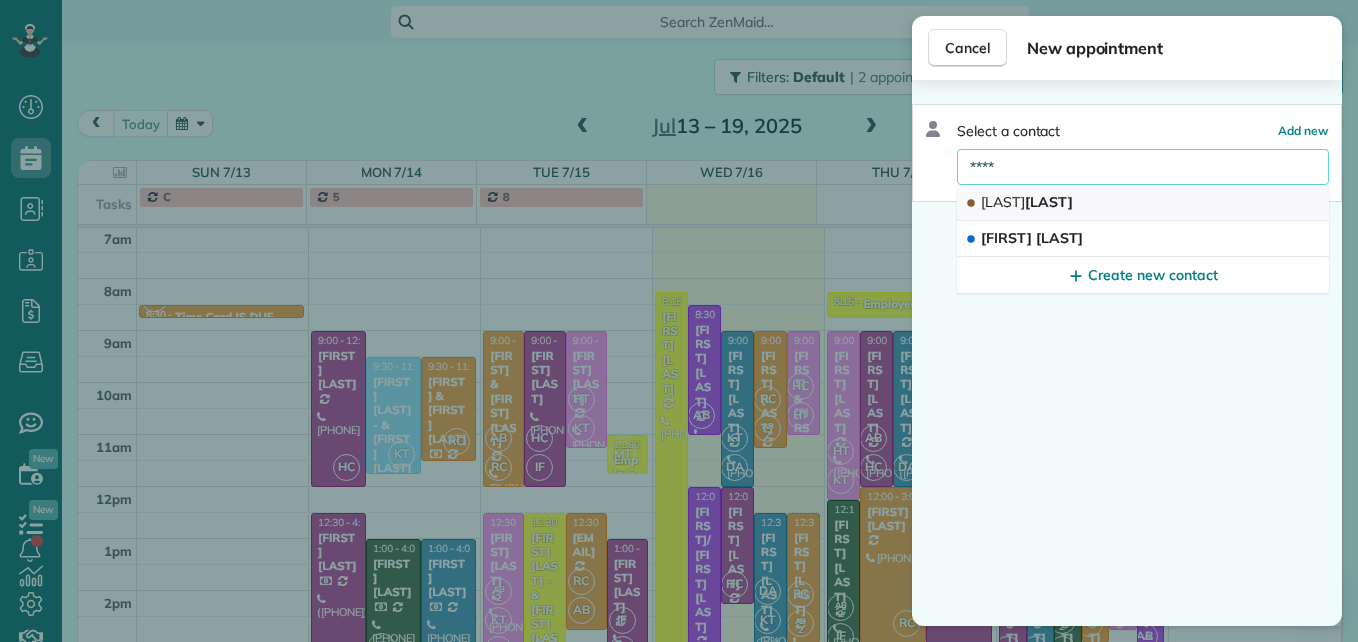 type on "****" 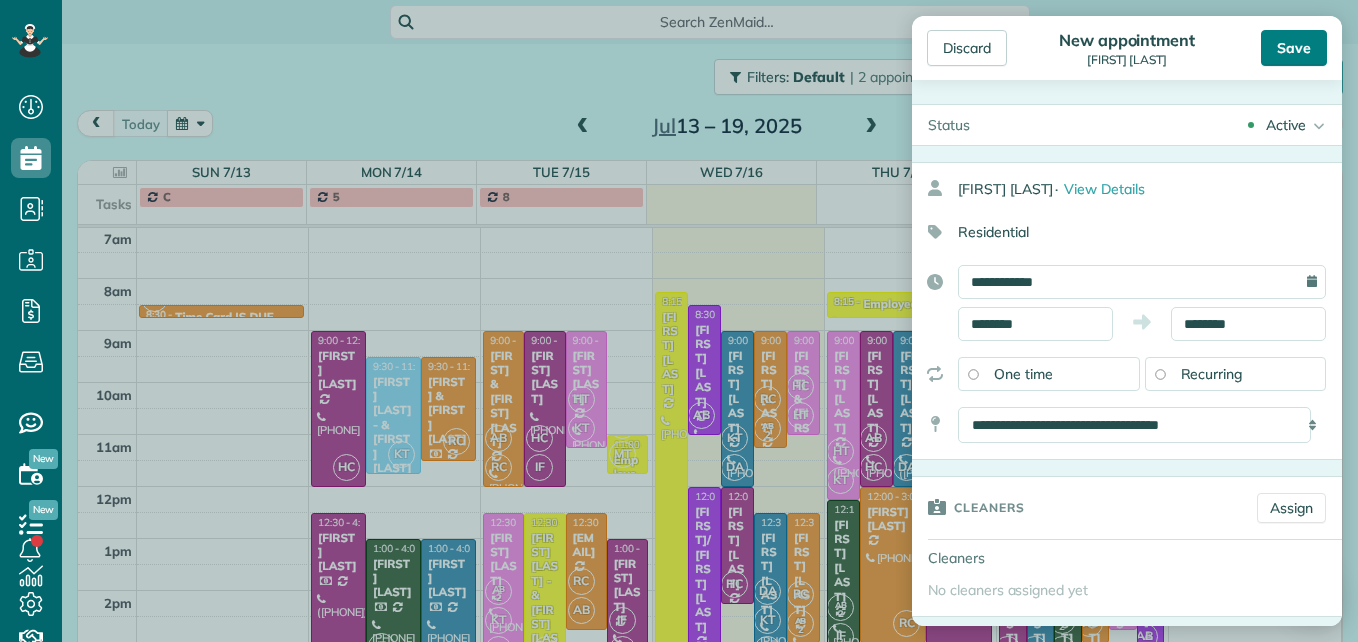 click on "Save" at bounding box center (1294, 48) 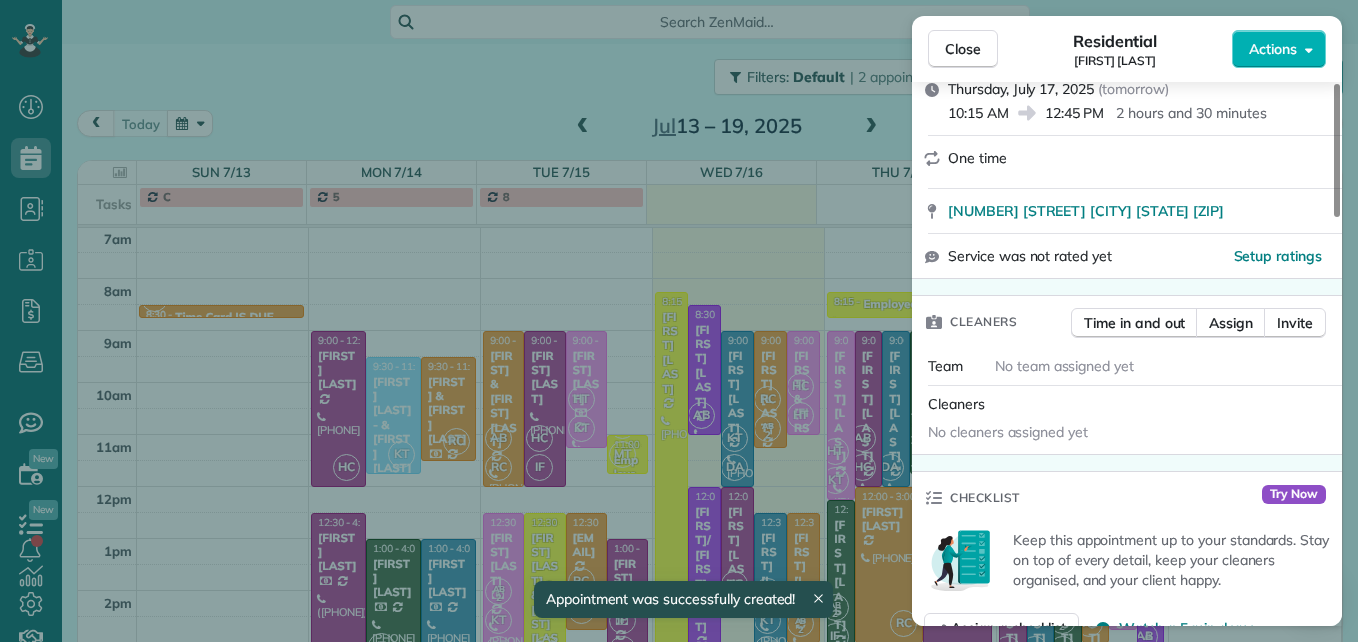 scroll, scrollTop: 300, scrollLeft: 0, axis: vertical 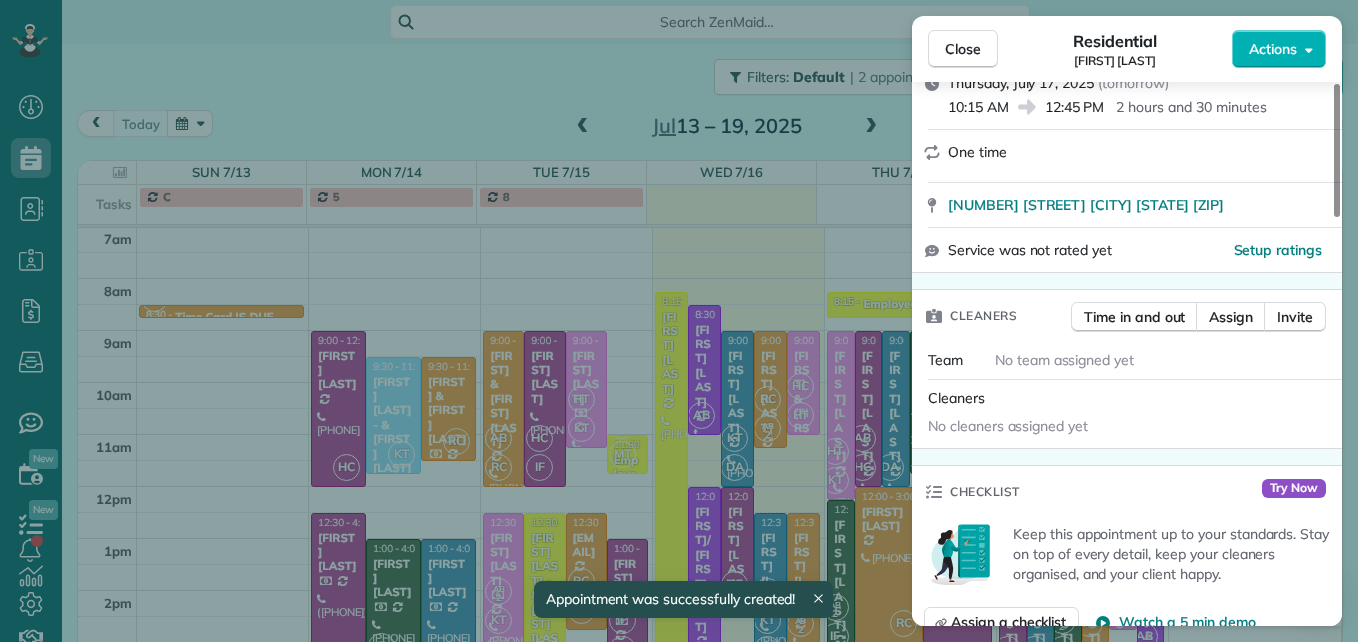 click on "Assign" at bounding box center [1231, 317] 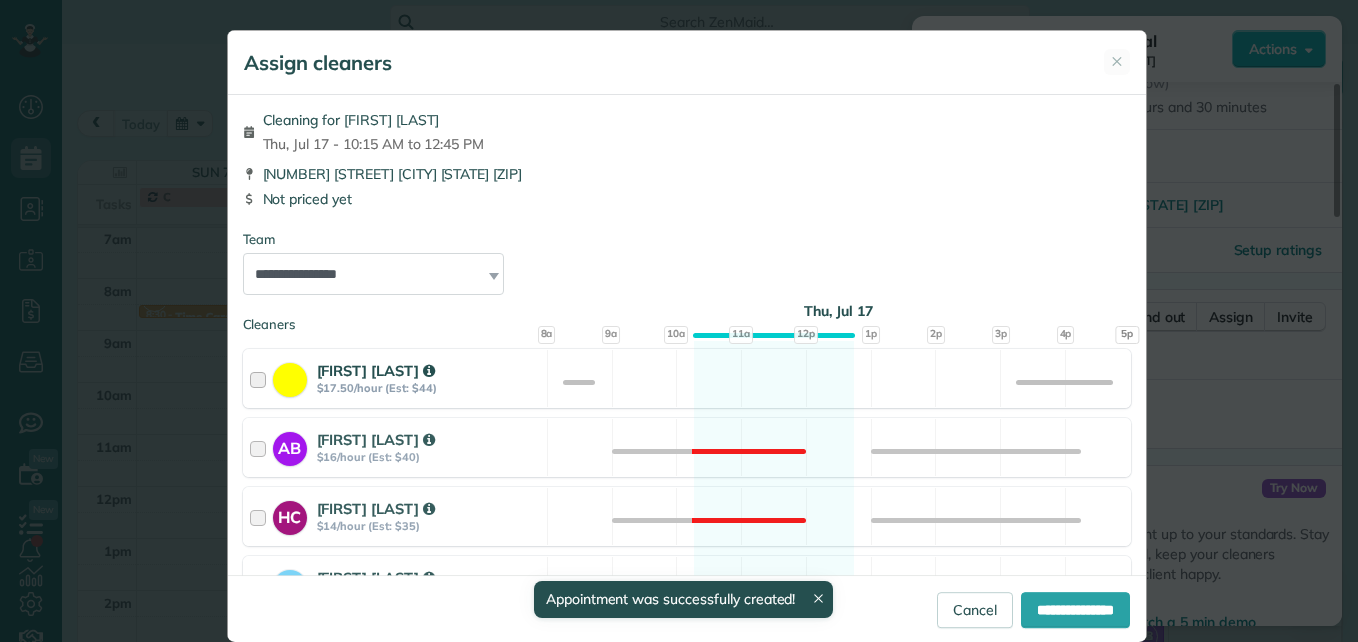 click at bounding box center (261, 378) 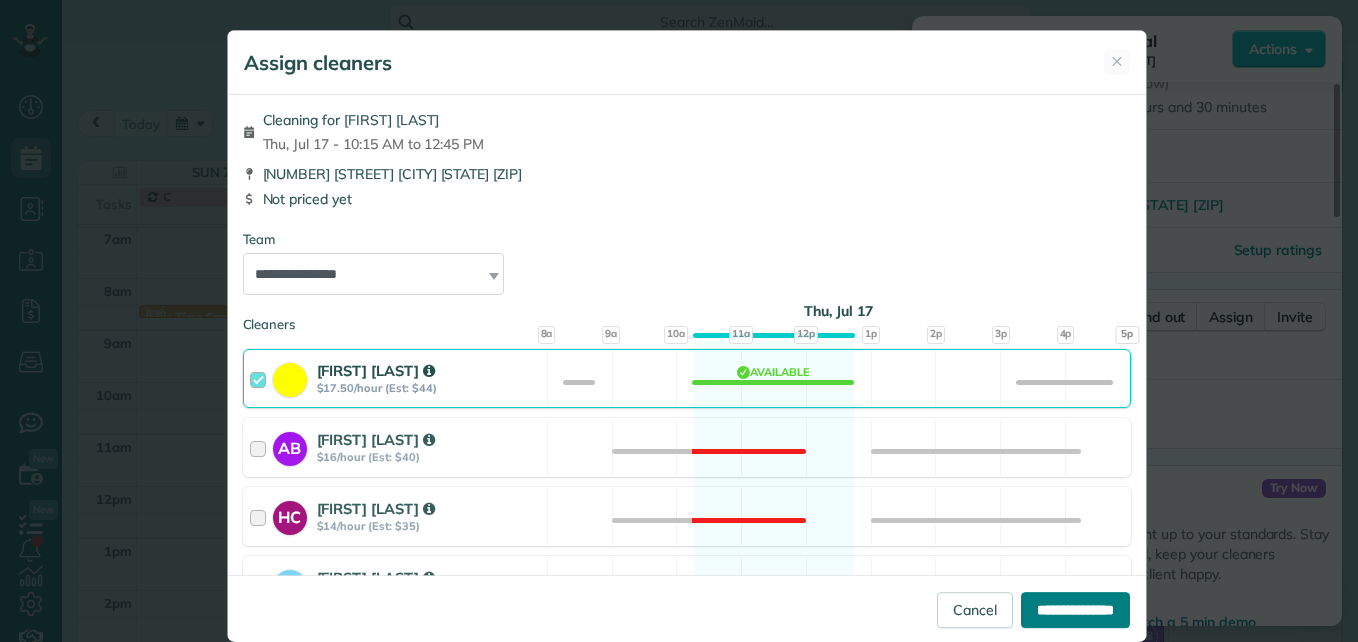 click on "**********" at bounding box center [1075, 610] 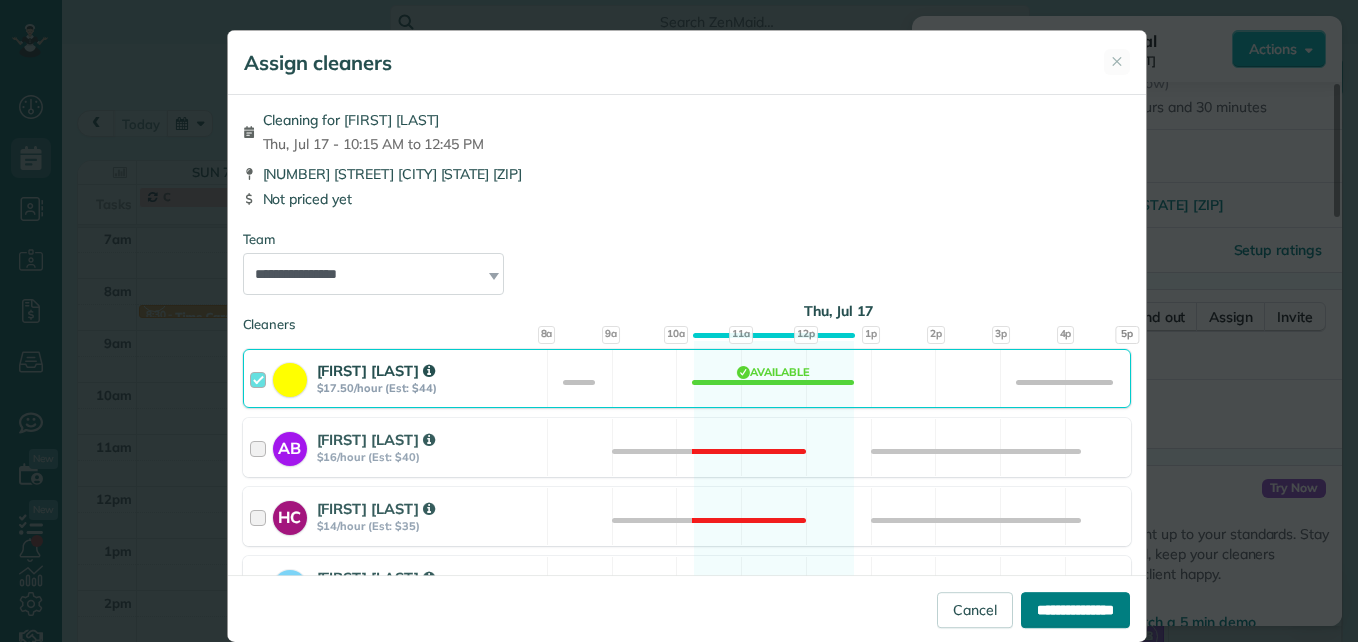 type on "**********" 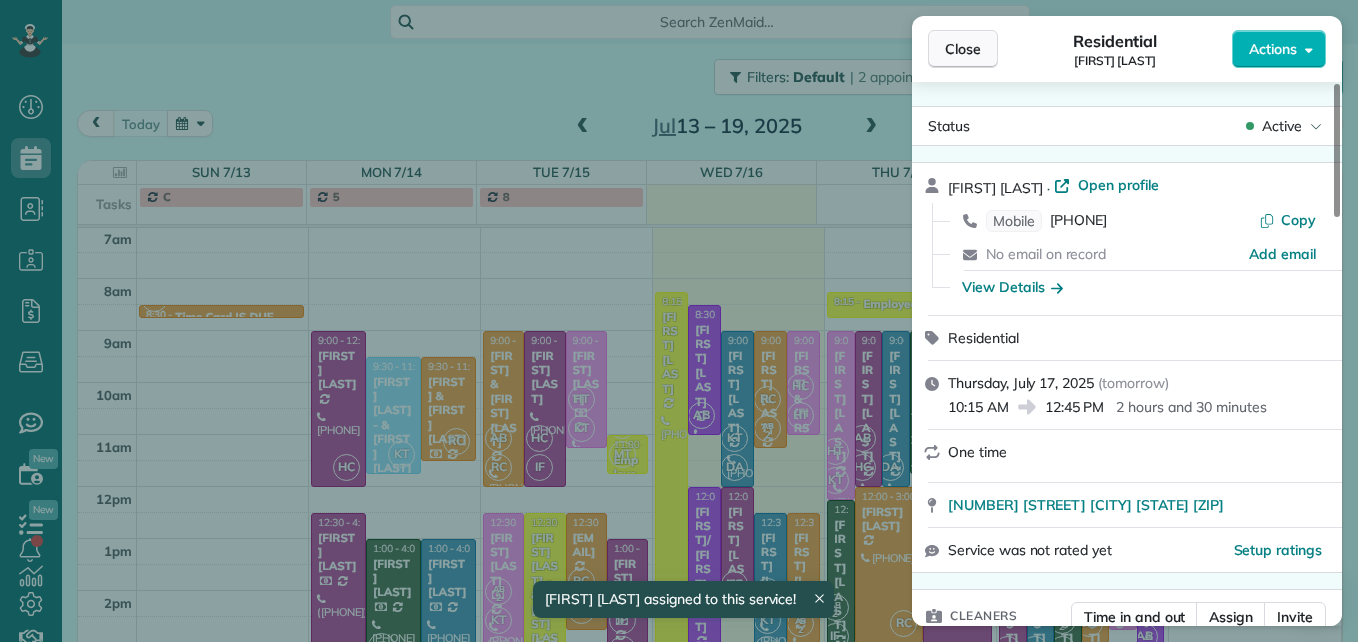 click on "Close" at bounding box center (963, 49) 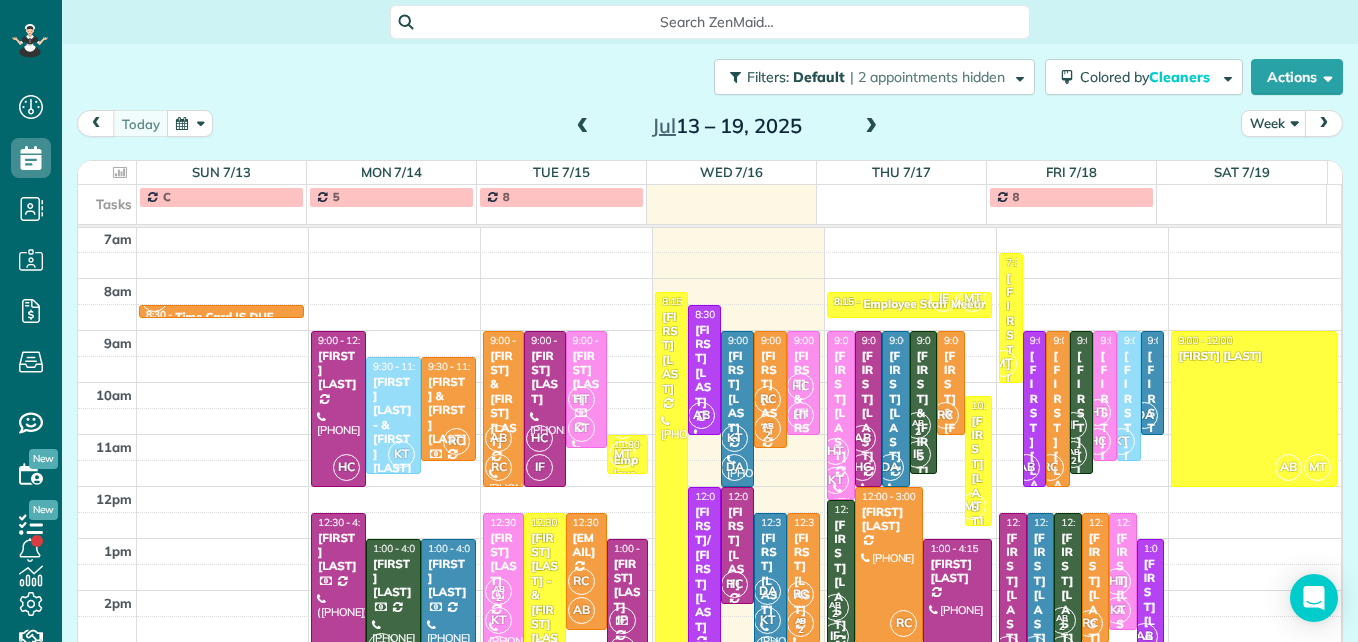 scroll, scrollTop: 309, scrollLeft: 0, axis: vertical 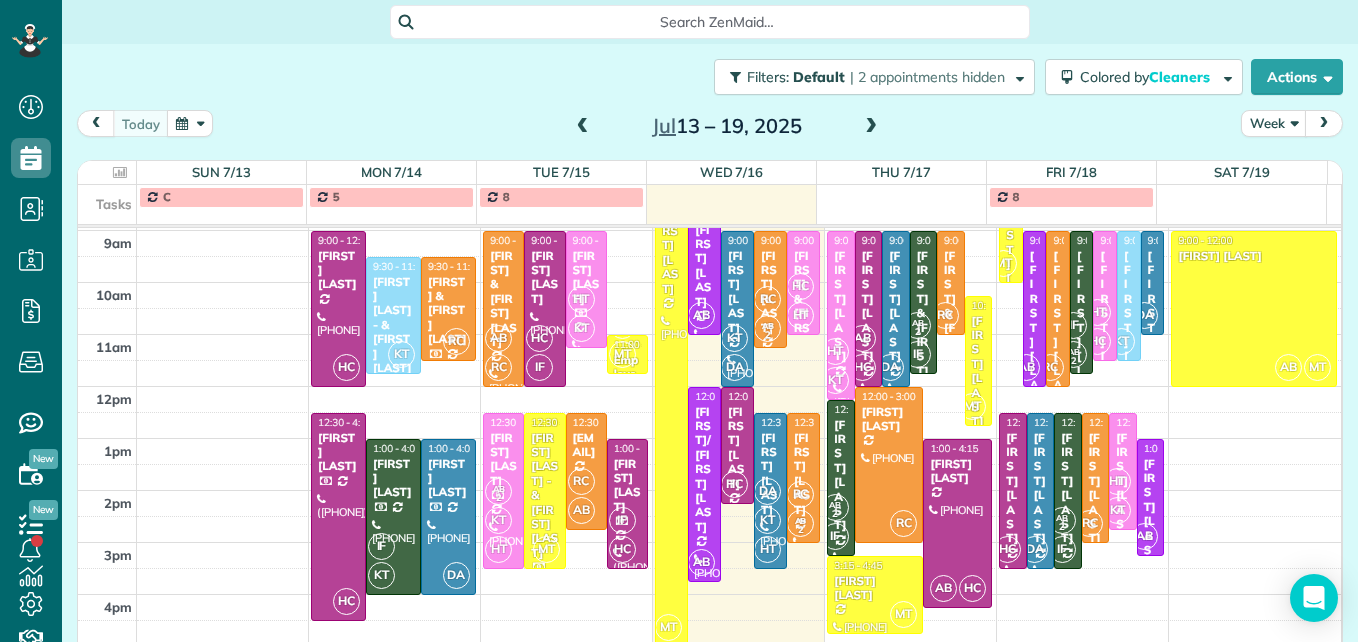 click at bounding box center [583, 127] 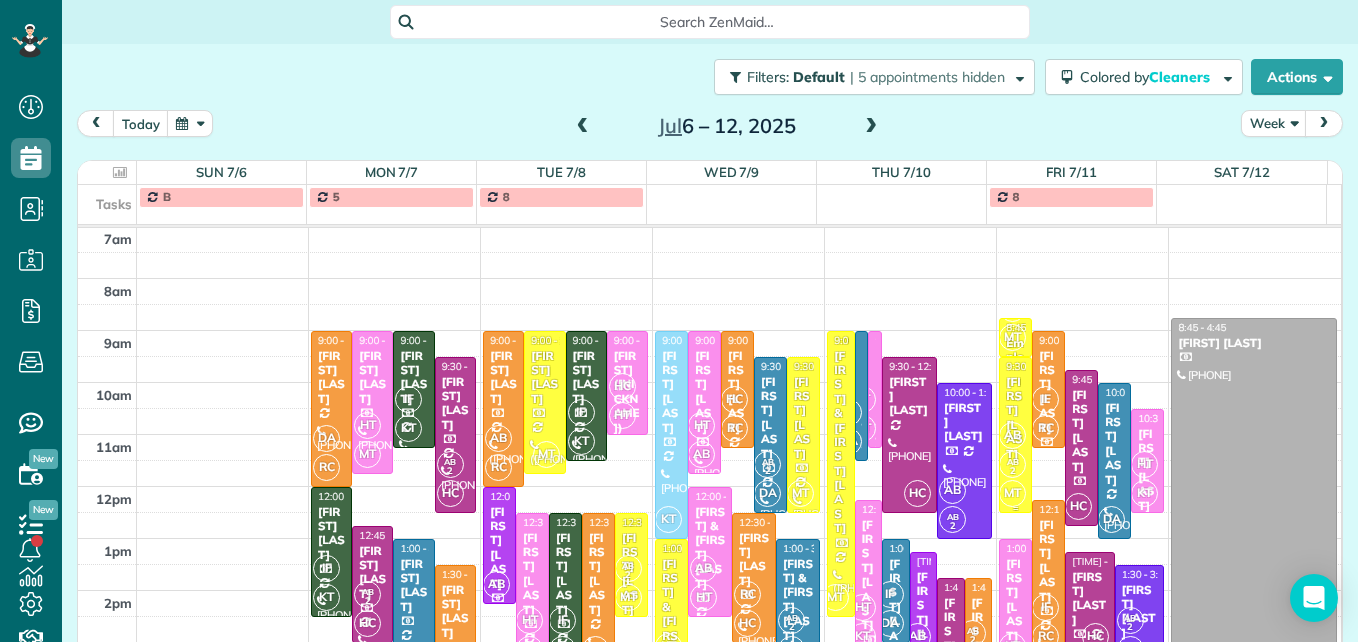 click on "AB 2" at bounding box center [1012, 464] 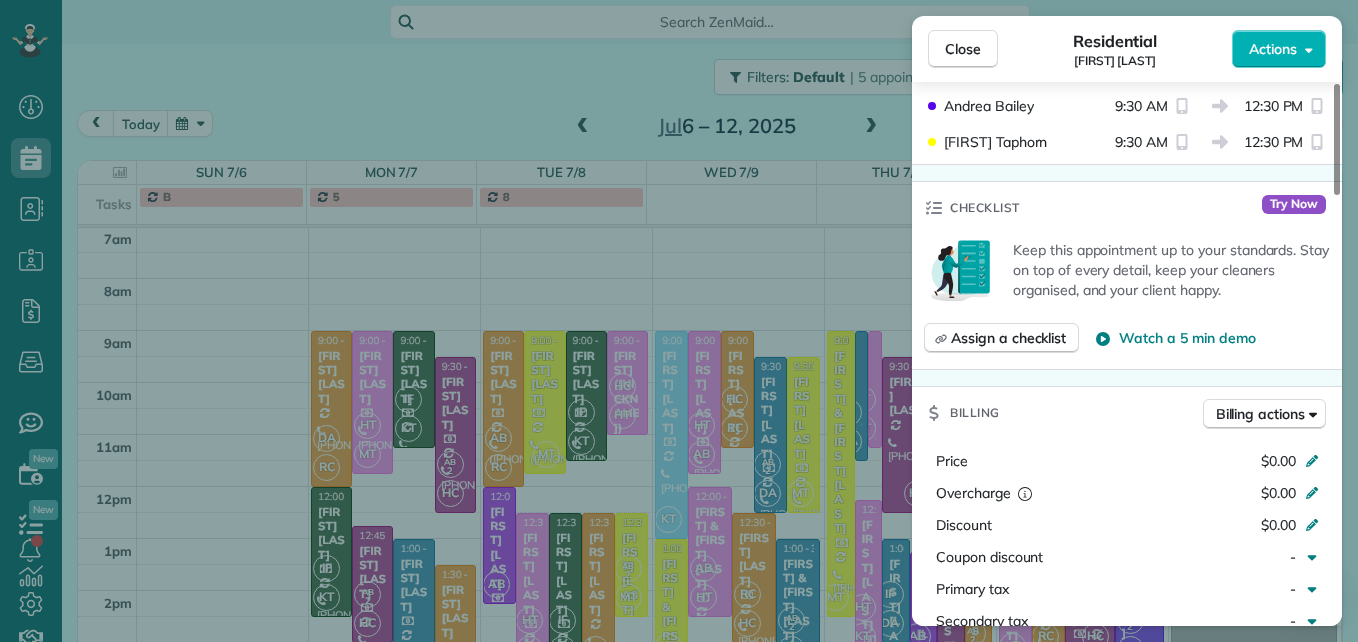 scroll, scrollTop: 700, scrollLeft: 0, axis: vertical 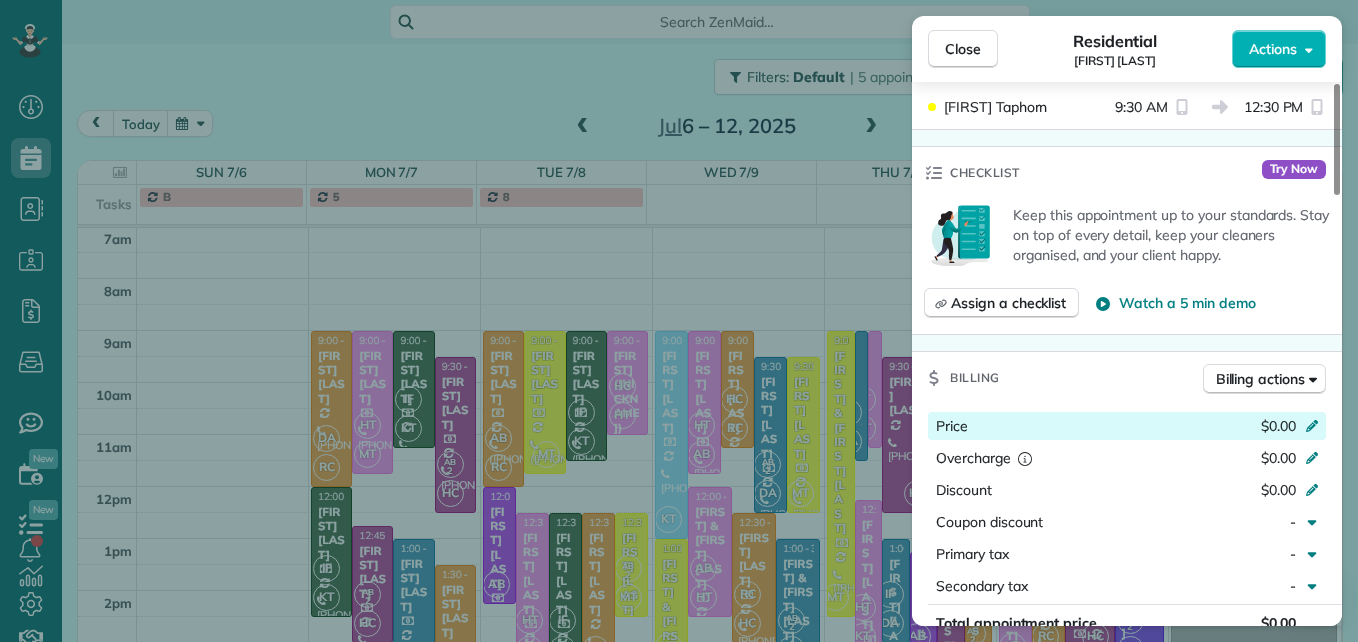 click 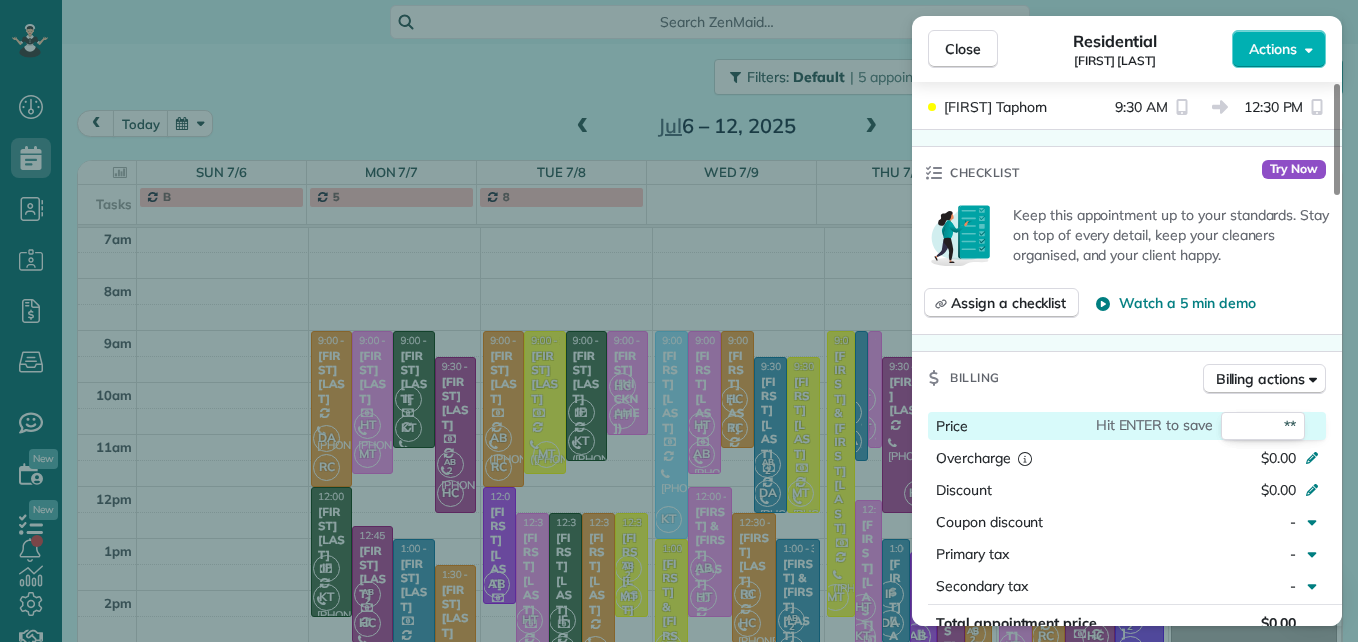 type on "***" 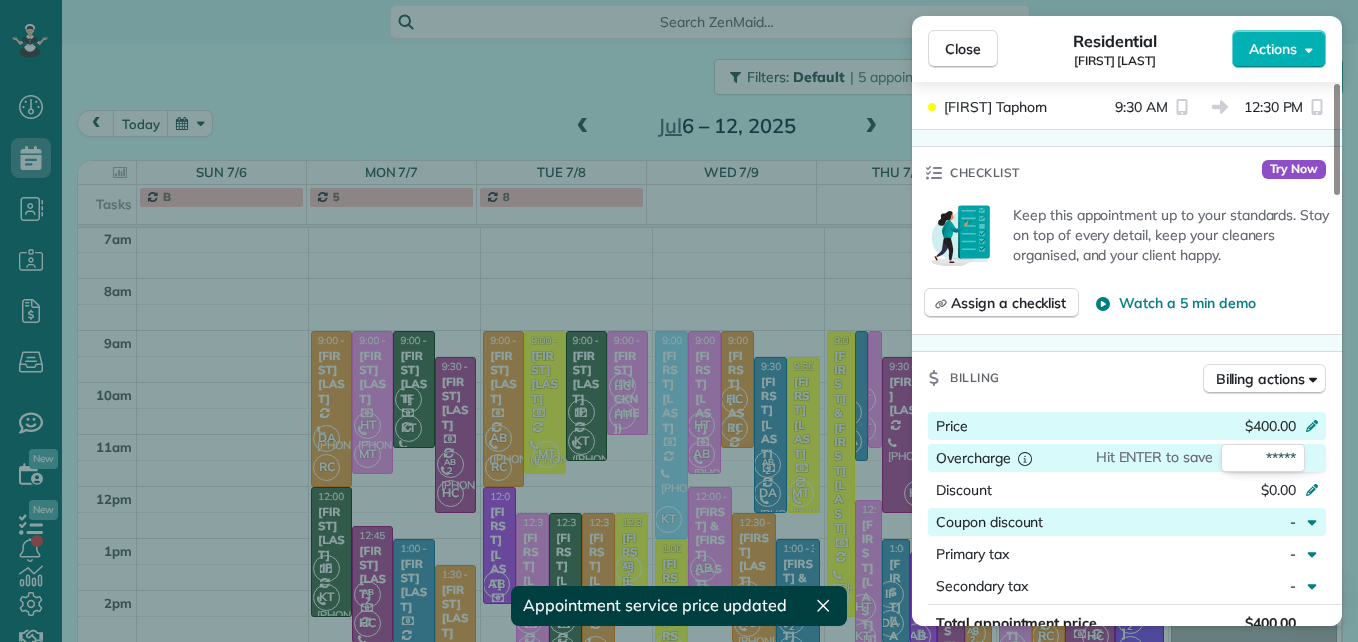 scroll, scrollTop: 800, scrollLeft: 0, axis: vertical 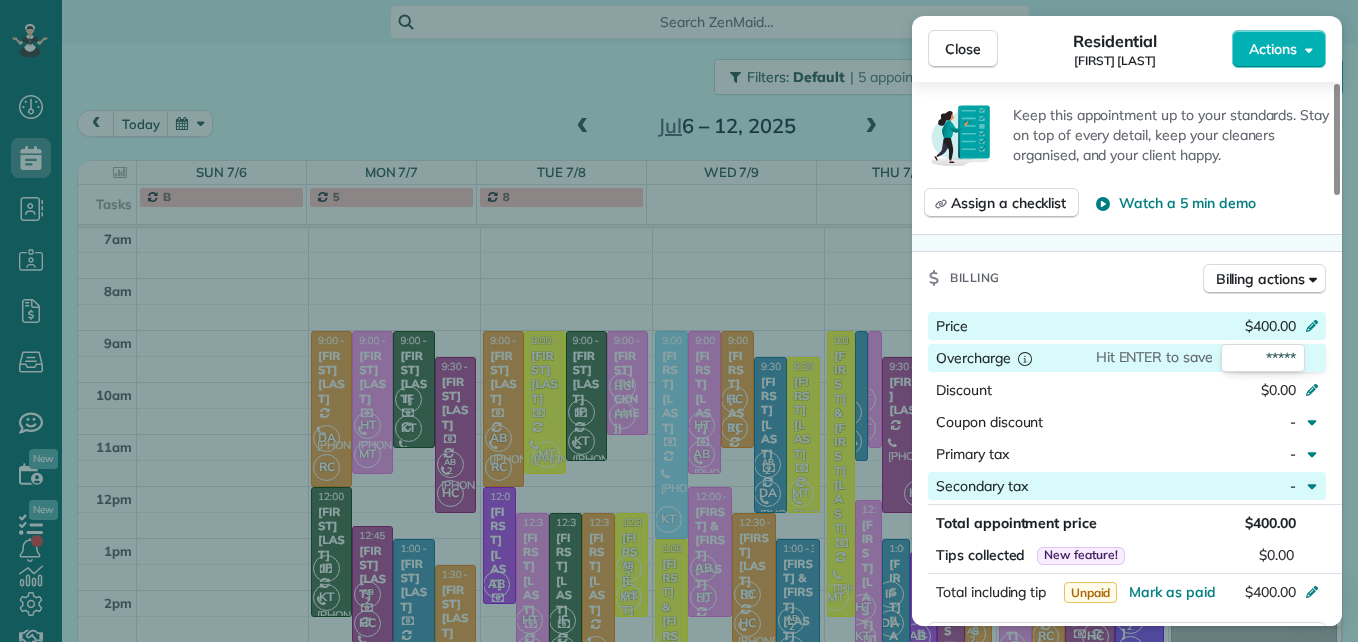 click on "Secondary tax" at bounding box center [1076, 486] 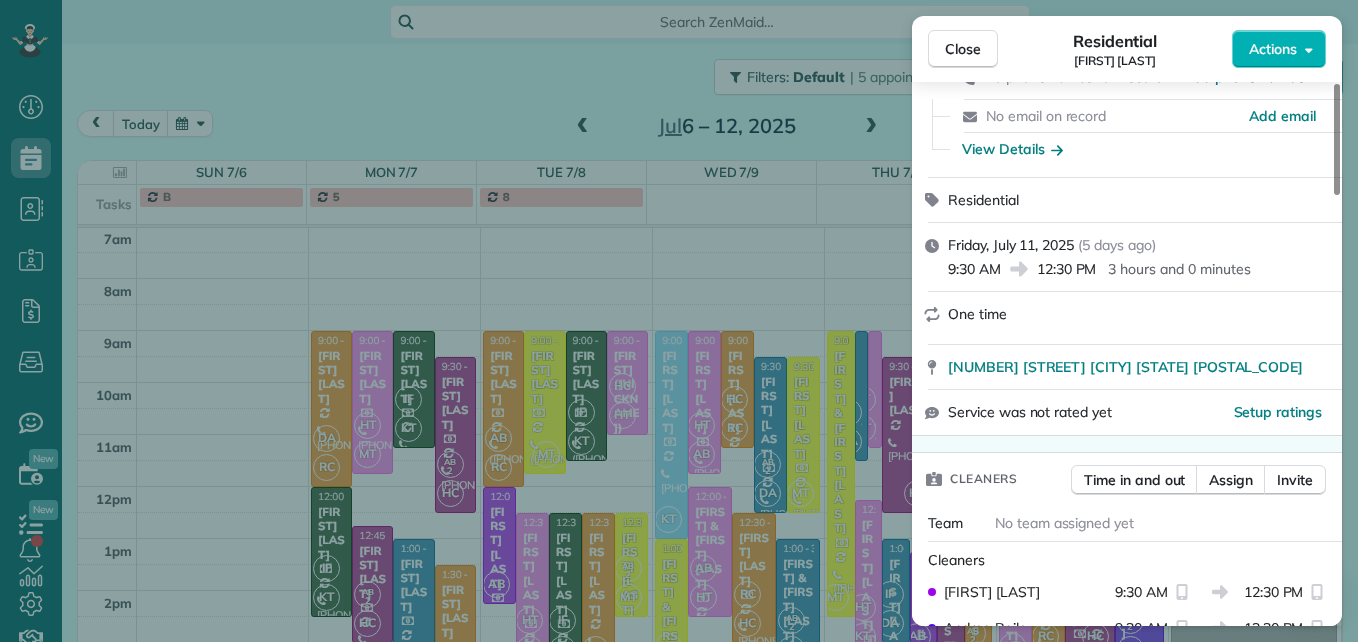 scroll, scrollTop: 0, scrollLeft: 0, axis: both 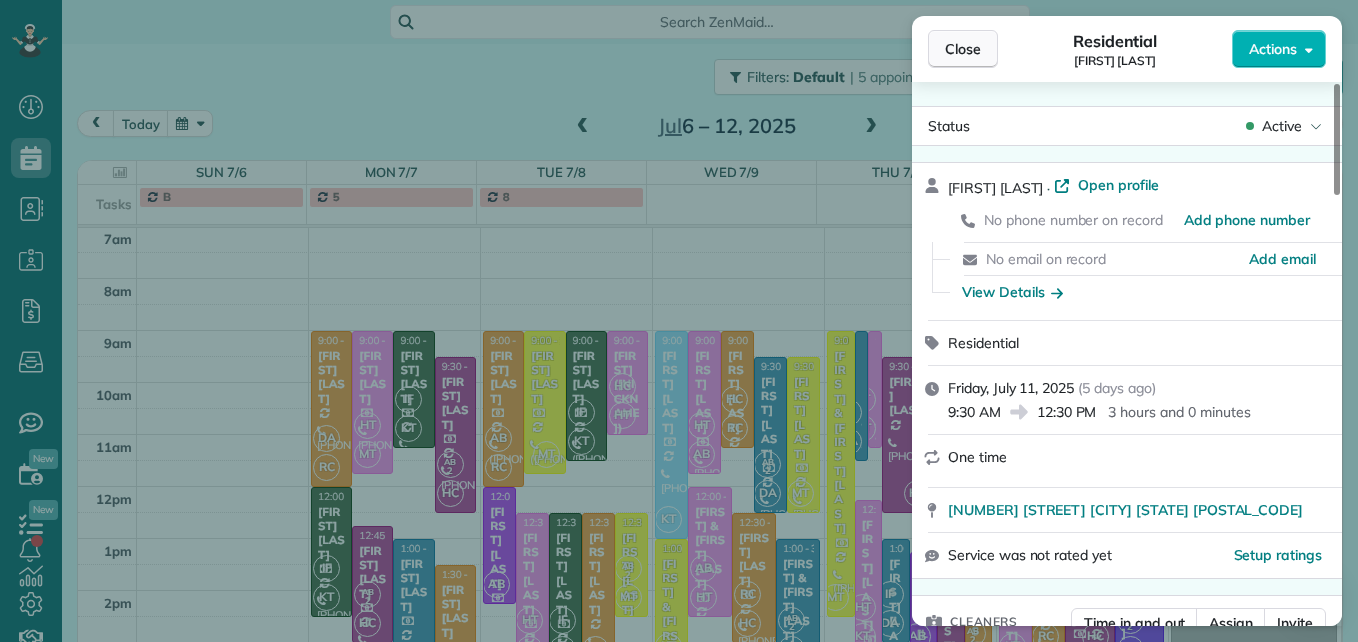 click on "Close" at bounding box center [963, 49] 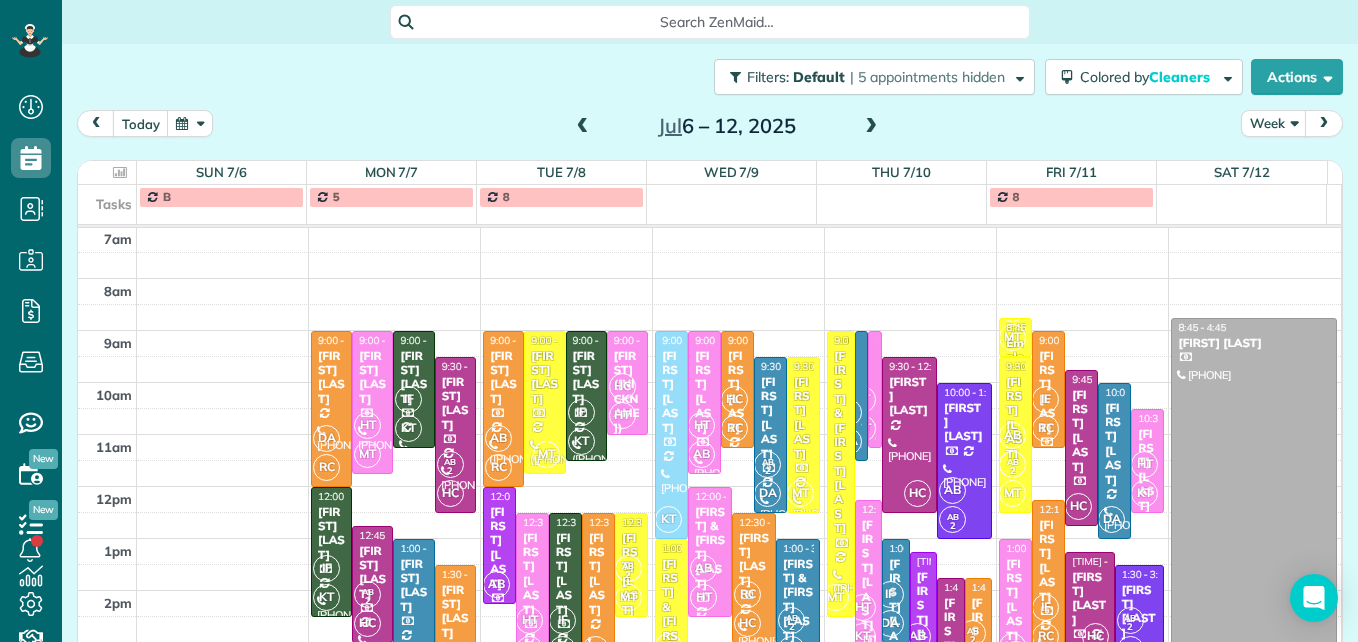 click at bounding box center [871, 127] 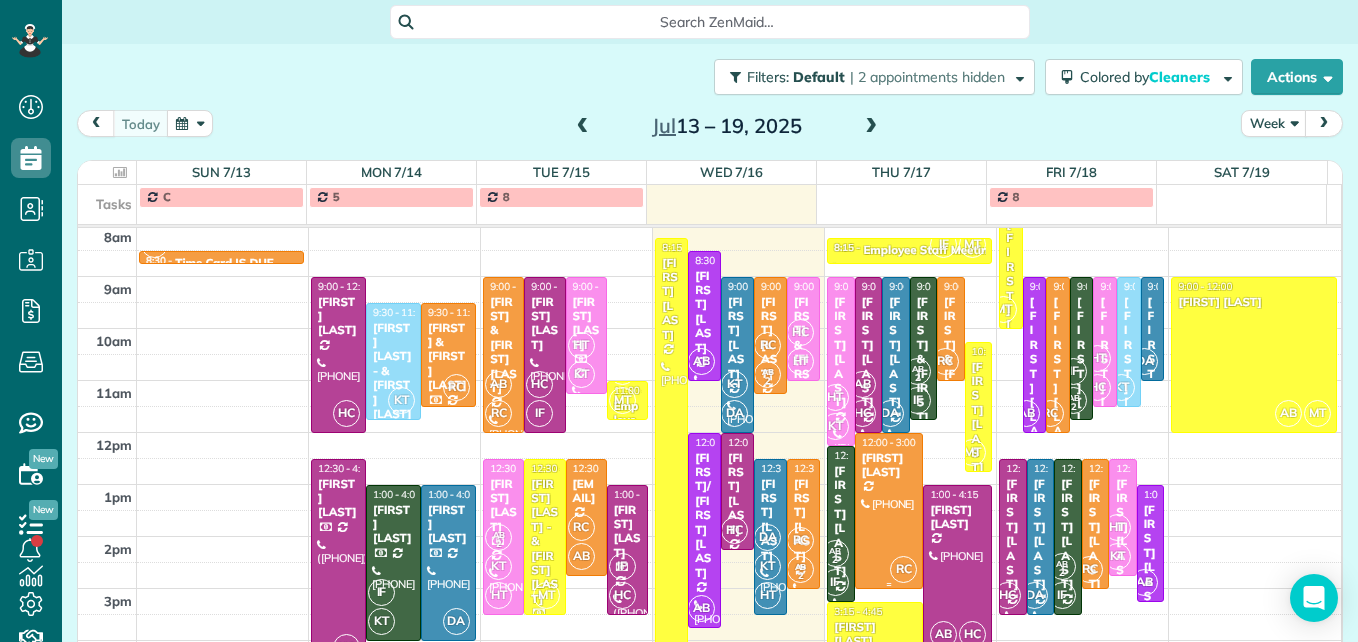 scroll, scrollTop: 309, scrollLeft: 0, axis: vertical 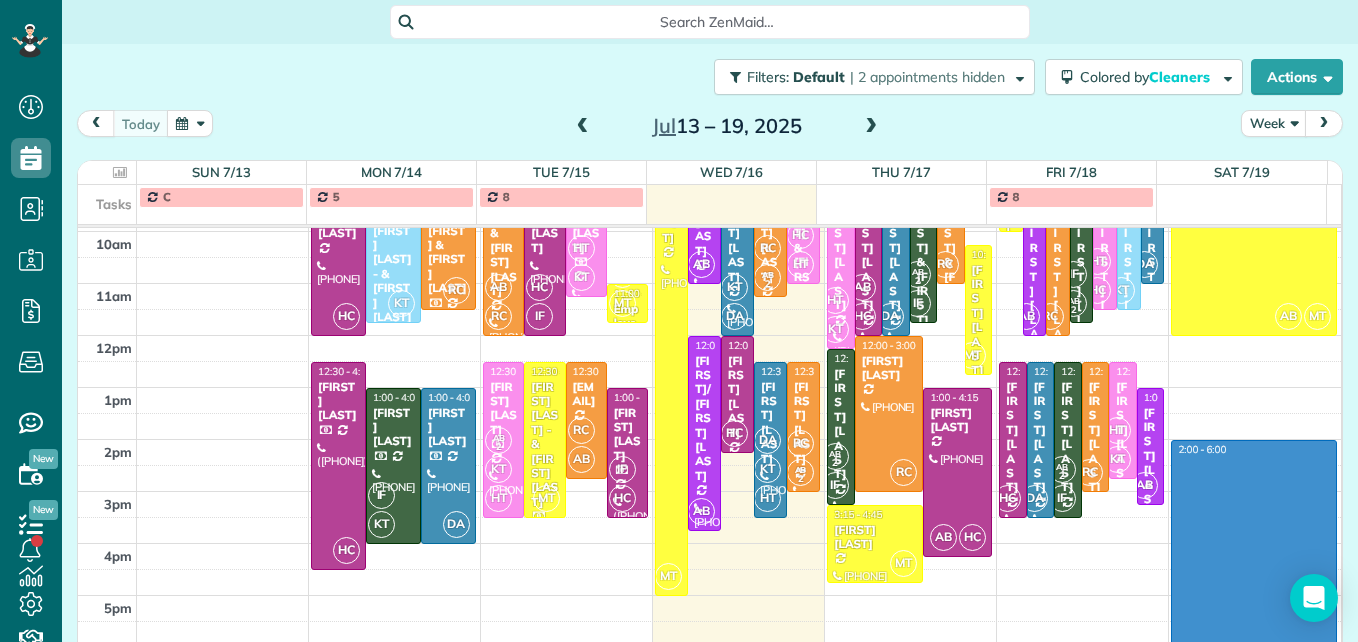 drag, startPoint x: 1189, startPoint y: 496, endPoint x: 1215, endPoint y: 637, distance: 143.37712 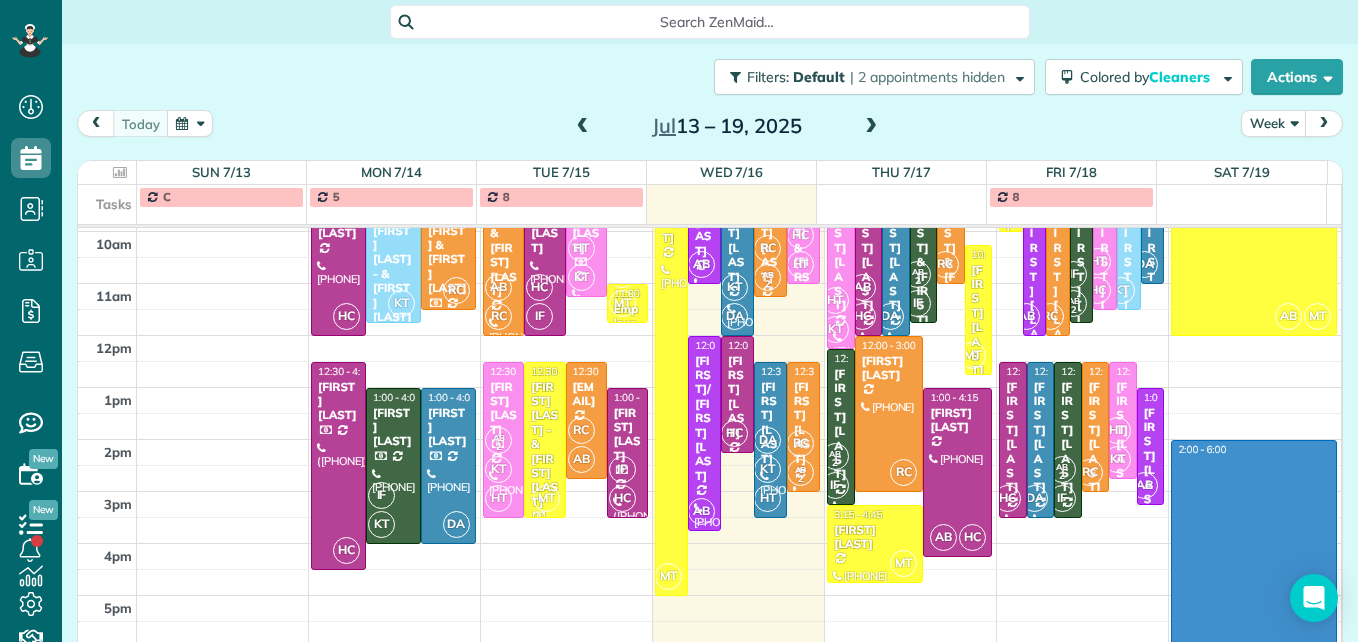 click on "3am 4am 5am 6am 7am 8am 9am 10am 11am 12pm 1pm 2pm 3pm 4pm 5pm MT KT HC AB DA RC 8:30 - 8:45 Time Card IS DUE [PHONE] [NUMBER] [STREET] [CITY], [STATE] [POSTAL_CODE] HC 9:00 - 12:00 [FIRST] [LAST] [PHONE] [NUMBER] [STREET] [CITY], [STATE] [POSTAL_CODE] KT 9:30 - 11:45 [FIRST] [LAST] - & [FIRST] [LAST] [PHONE] [NUMBER] [STREET] [CITY], [STATE] [POSTAL_CODE] RC 9:30 - 11:30 [FIRST] & [FIRST] [LAST] [PHONE] [NUMBER] [STREET] COLUMBUS, [STATE] [POSTAL_CODE] HC 12:30 - 4:30 [FIRST] [LAST] [PHONE] [NUMBER] [STREET] [CITY], [STATE] [POSTAL_CODE] IF KT 1:00 - 4:00 [FIRST] [LAST] [PHONE] [NUMBER] [STREET] [CITY], [STATE] [POSTAL_CODE] DA 1:00 - 4:00 [FIRST] [LAST] [PHONE] [NUMBER] [STREET] [CITY], [STATE] [POSTAL_CODE] AB RC 9:00 - 12:00 [FIRST] & [FIRST] [LAST] [PHONE] [NUMBER] [STREET] [CITY], [STATE] [POSTAL_CODE] HC IF 9:00 - 12:00 [FIRST] [LAST] [PHONE] [NUMBER] [STREET] [CITY], [STATE] [POSTAL_CODE] HT KT 9:00 - 11:15 [FIRST] [LAST] [PHONE] [NUMBER] [STREET] [CITY], [STATE] [POSTAL_CODE] AB 2 MT 11:00 - 11:45 Employee Staff Meeting [PHONE] AB 2 KT HT MT" at bounding box center (709, 257) 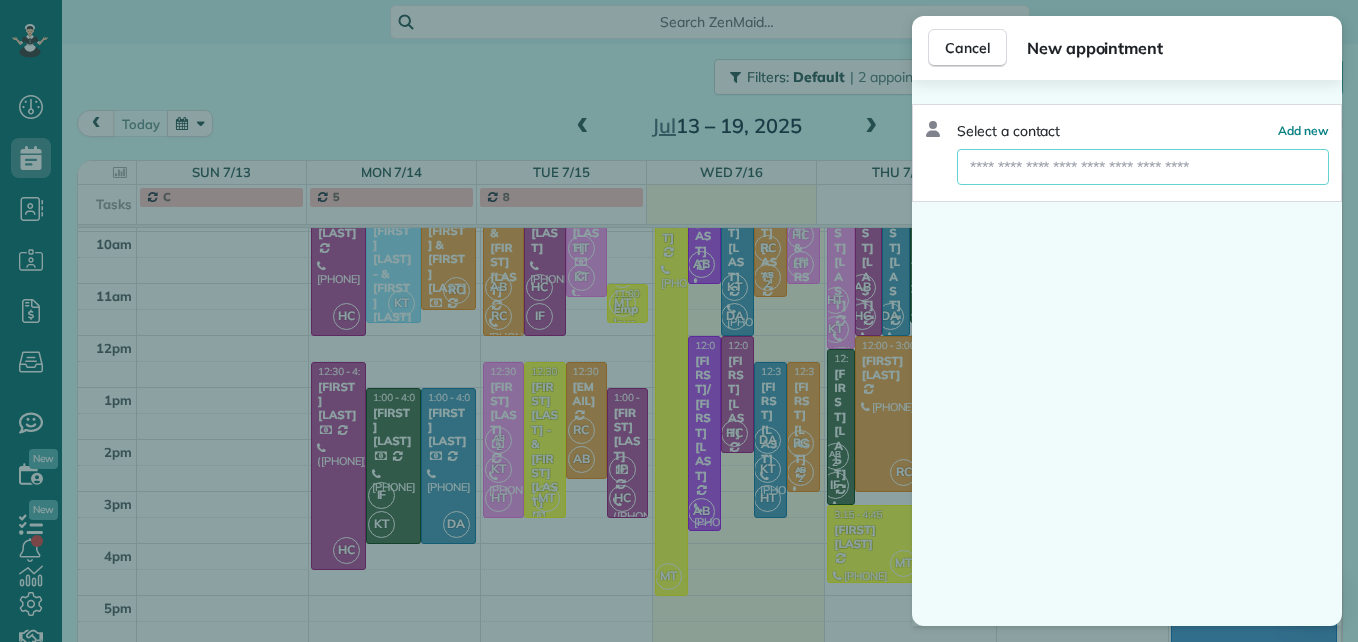 scroll, scrollTop: 359, scrollLeft: 0, axis: vertical 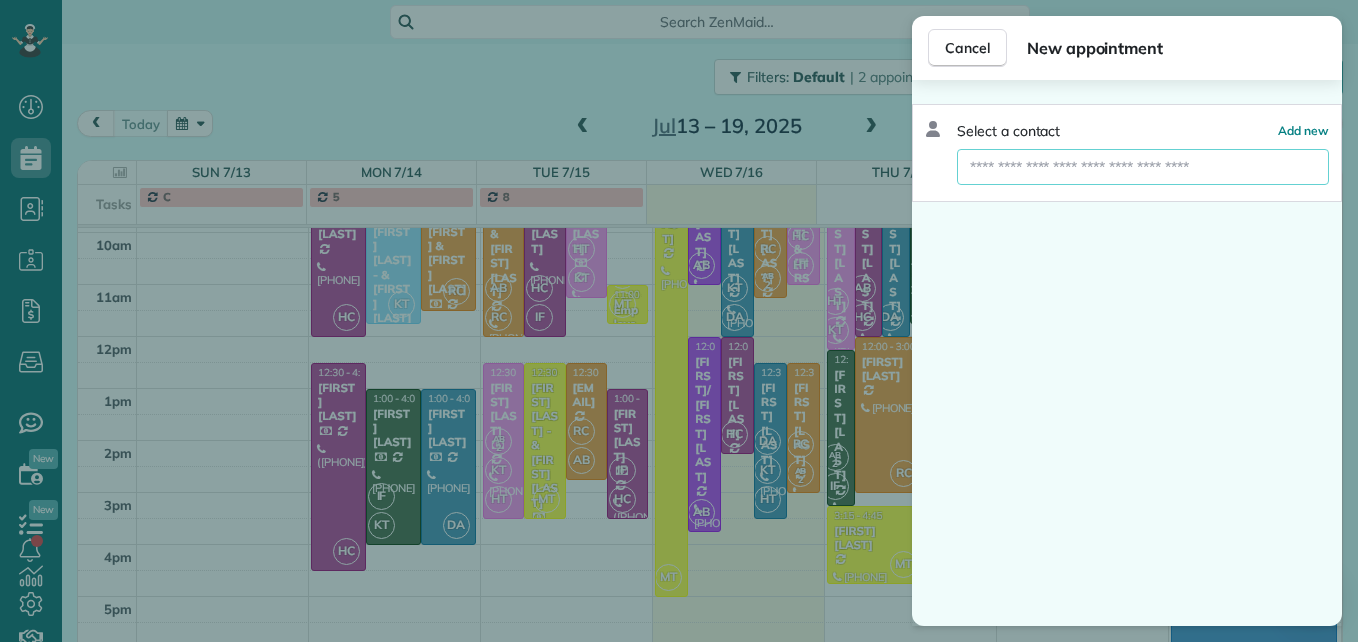 click at bounding box center (1143, 167) 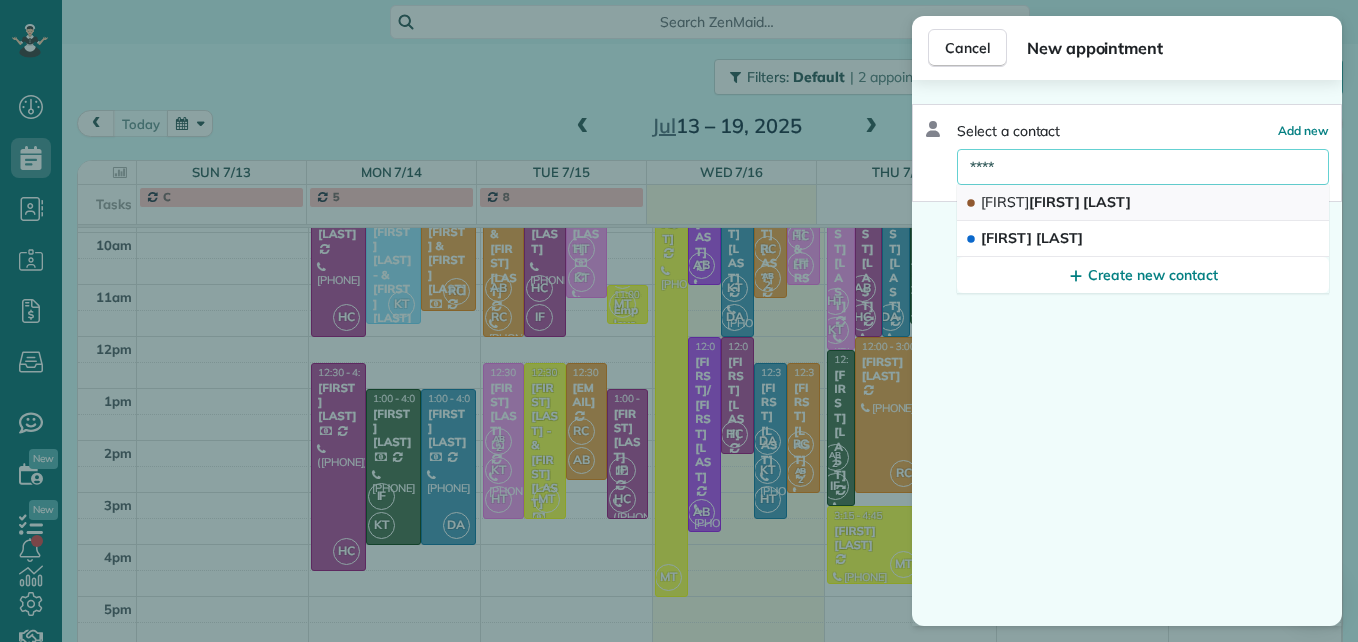 type on "****" 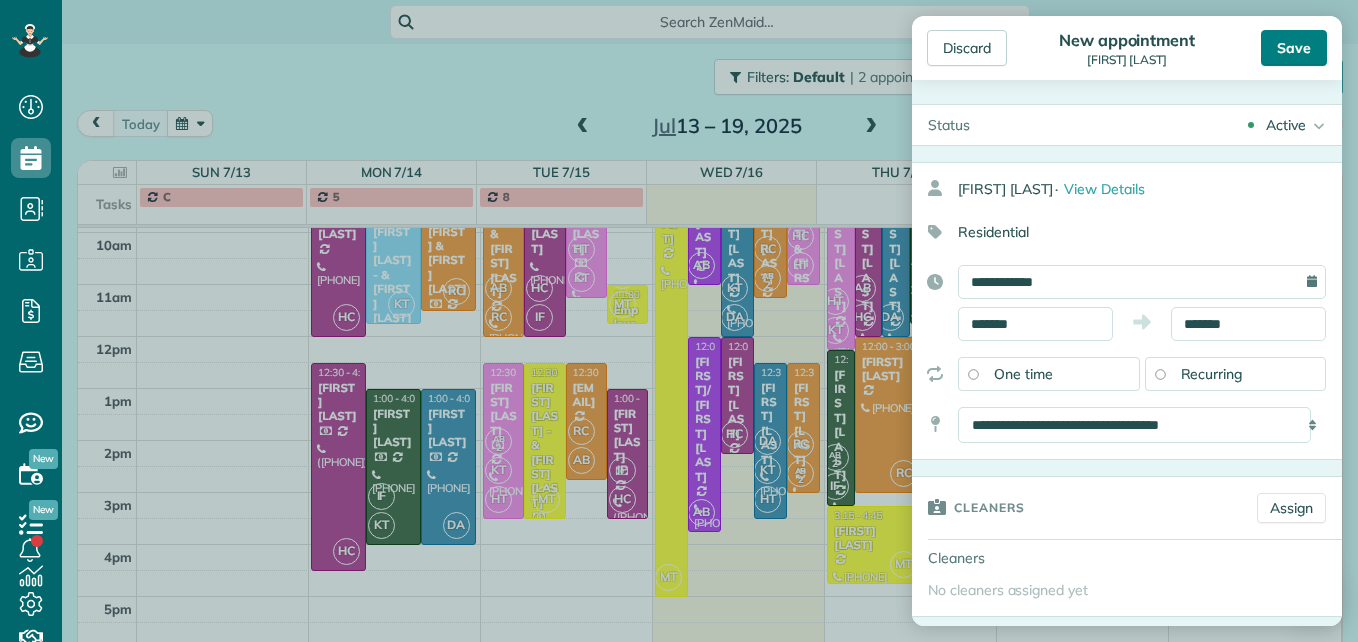 click on "Save" at bounding box center (1294, 48) 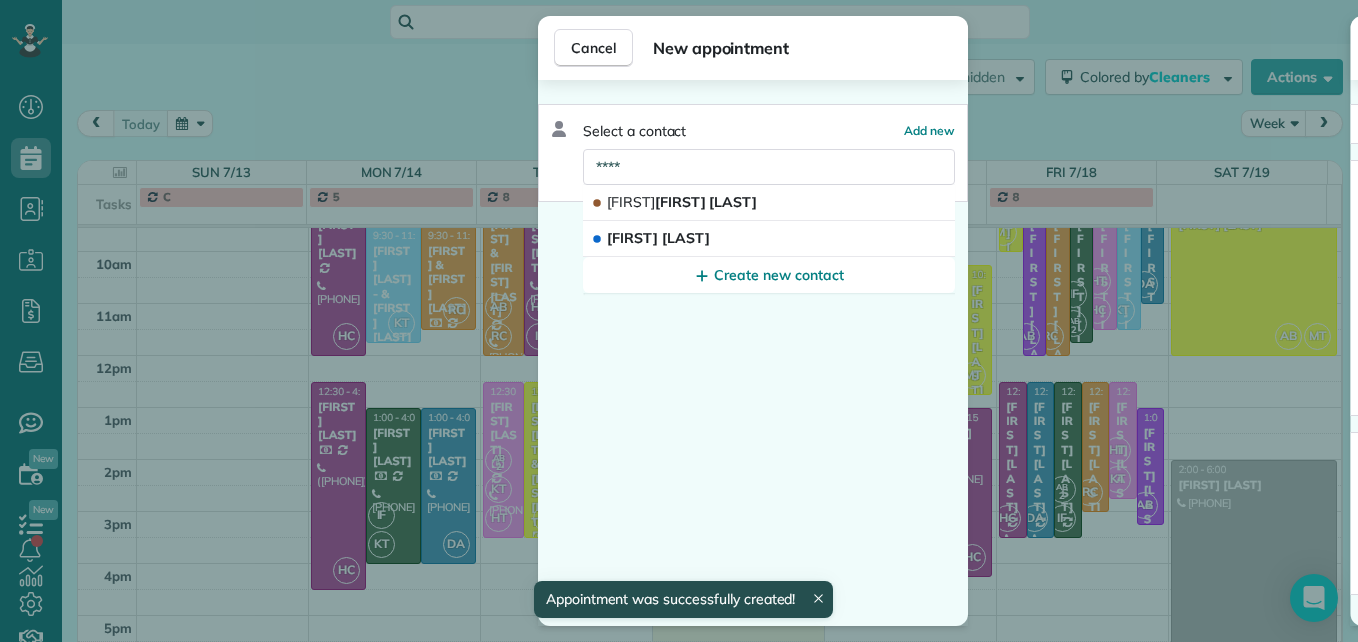 scroll, scrollTop: 340, scrollLeft: 0, axis: vertical 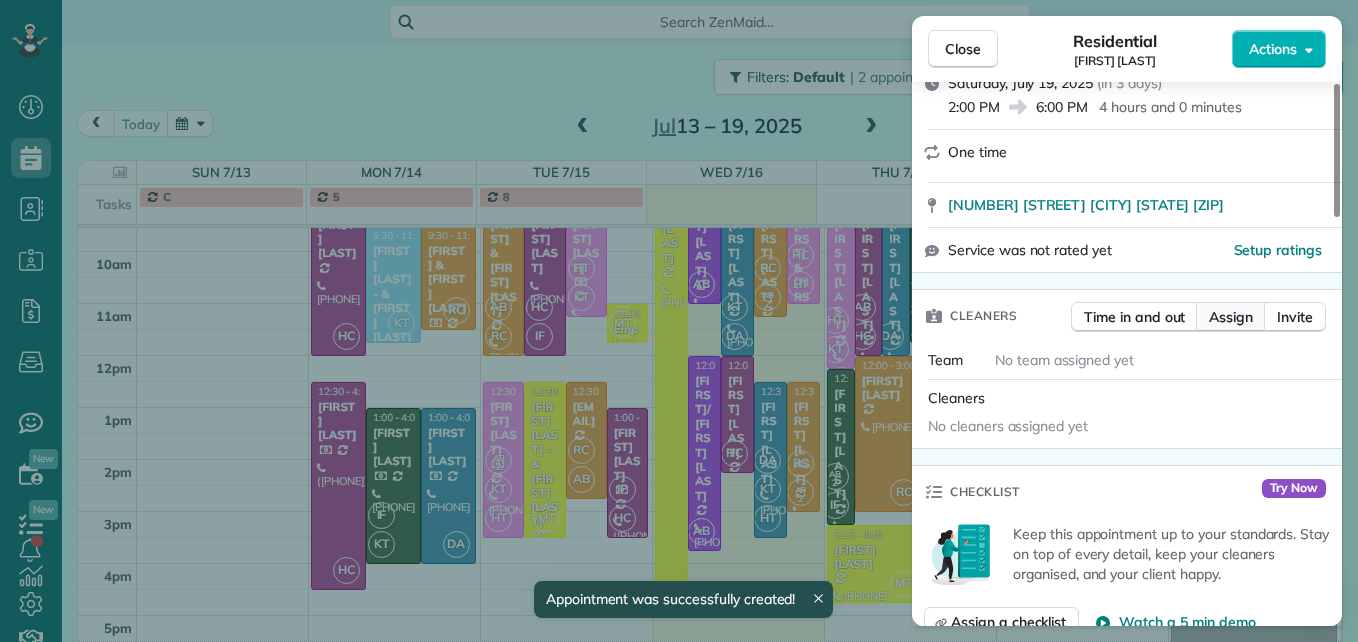click on "Assign" at bounding box center [1231, 317] 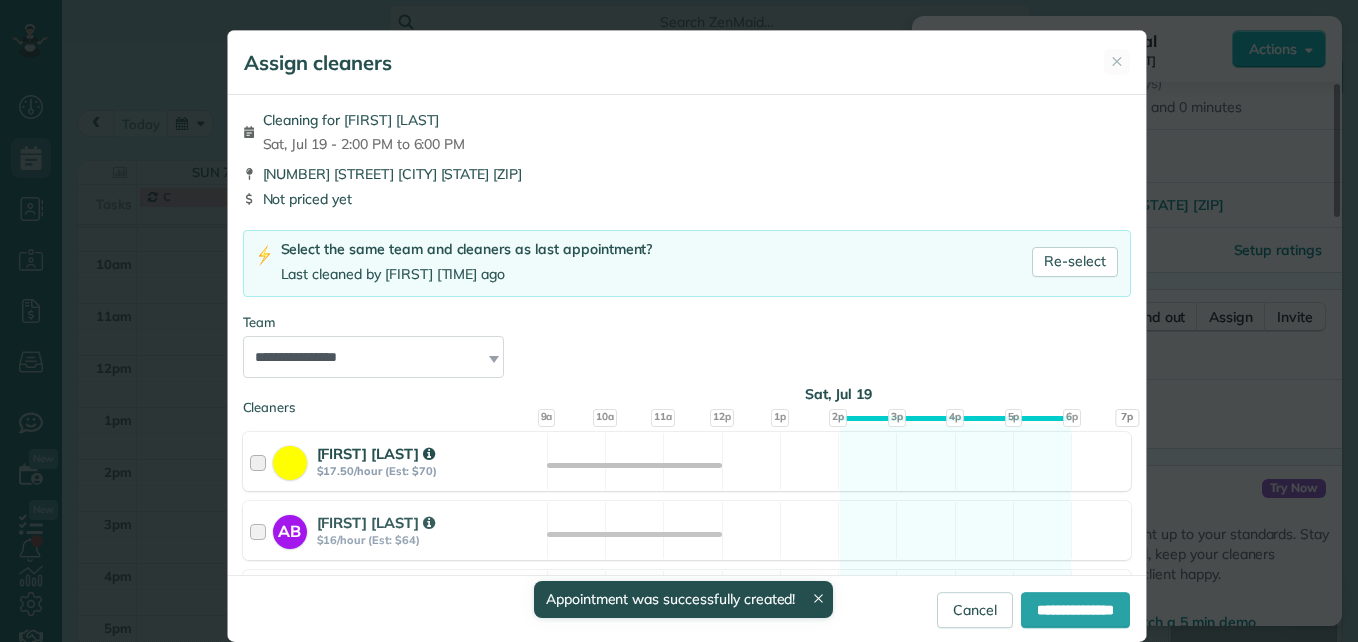 click at bounding box center [261, 461] 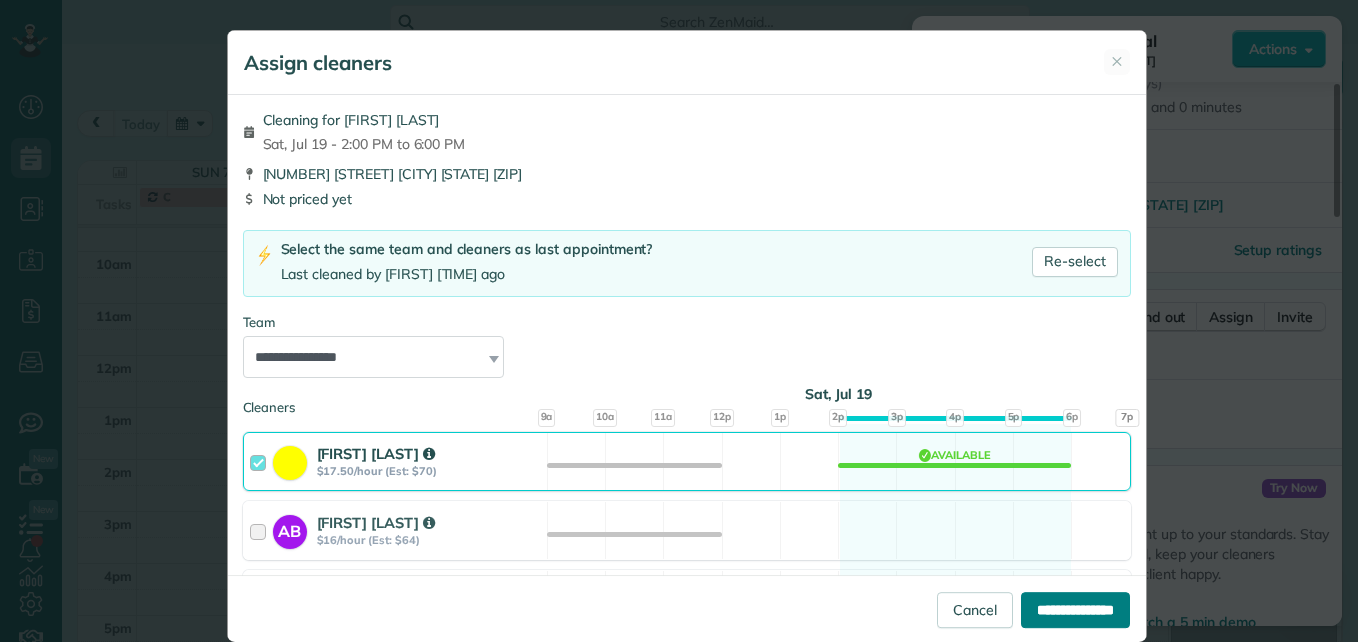 click on "**********" at bounding box center [1075, 610] 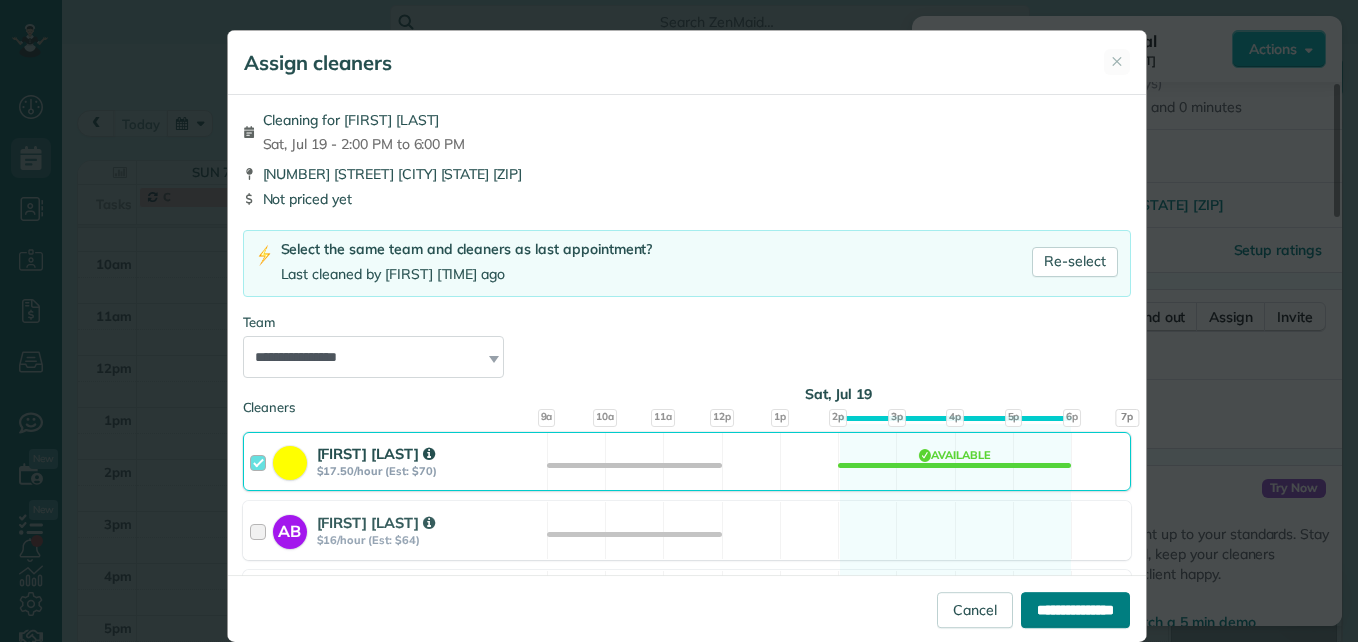 type on "**********" 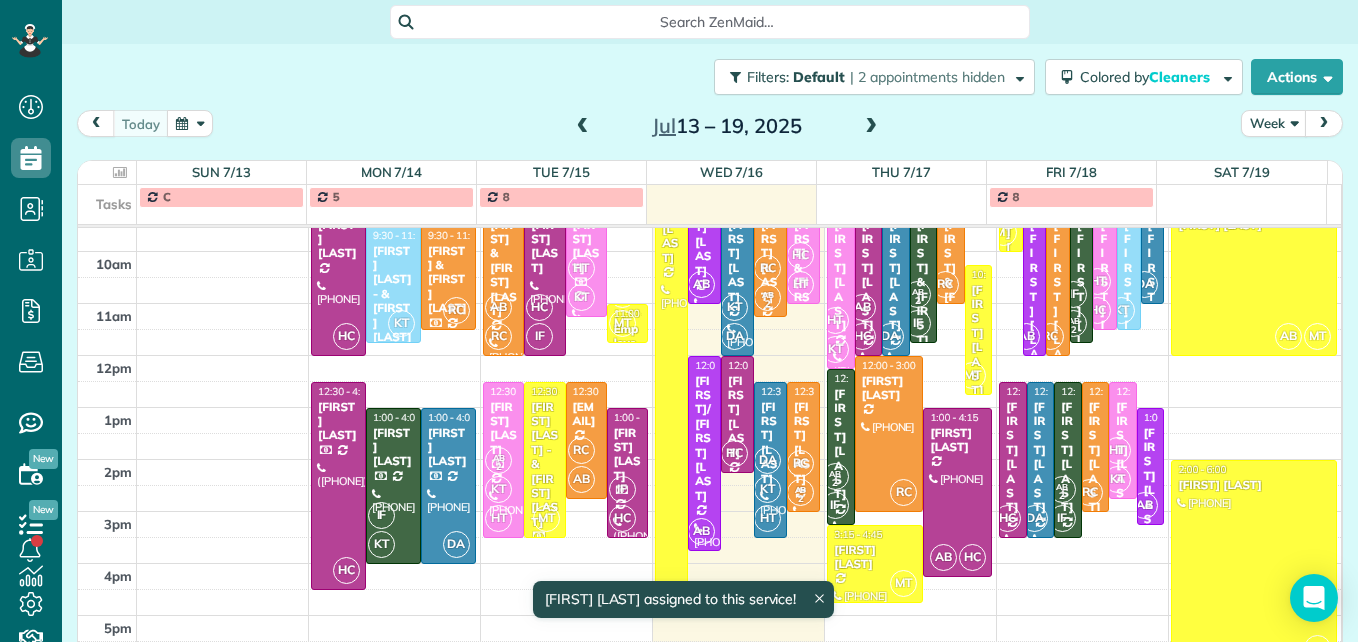 scroll, scrollTop: 340, scrollLeft: 0, axis: vertical 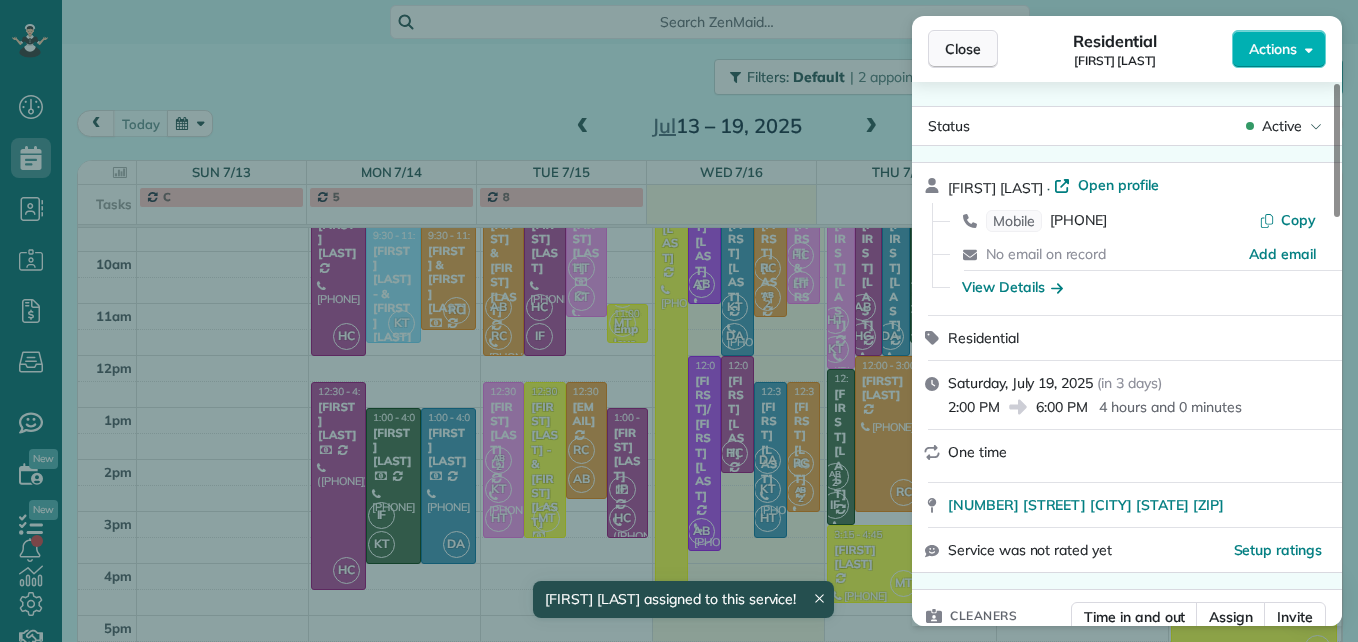 click on "Close" at bounding box center [963, 49] 